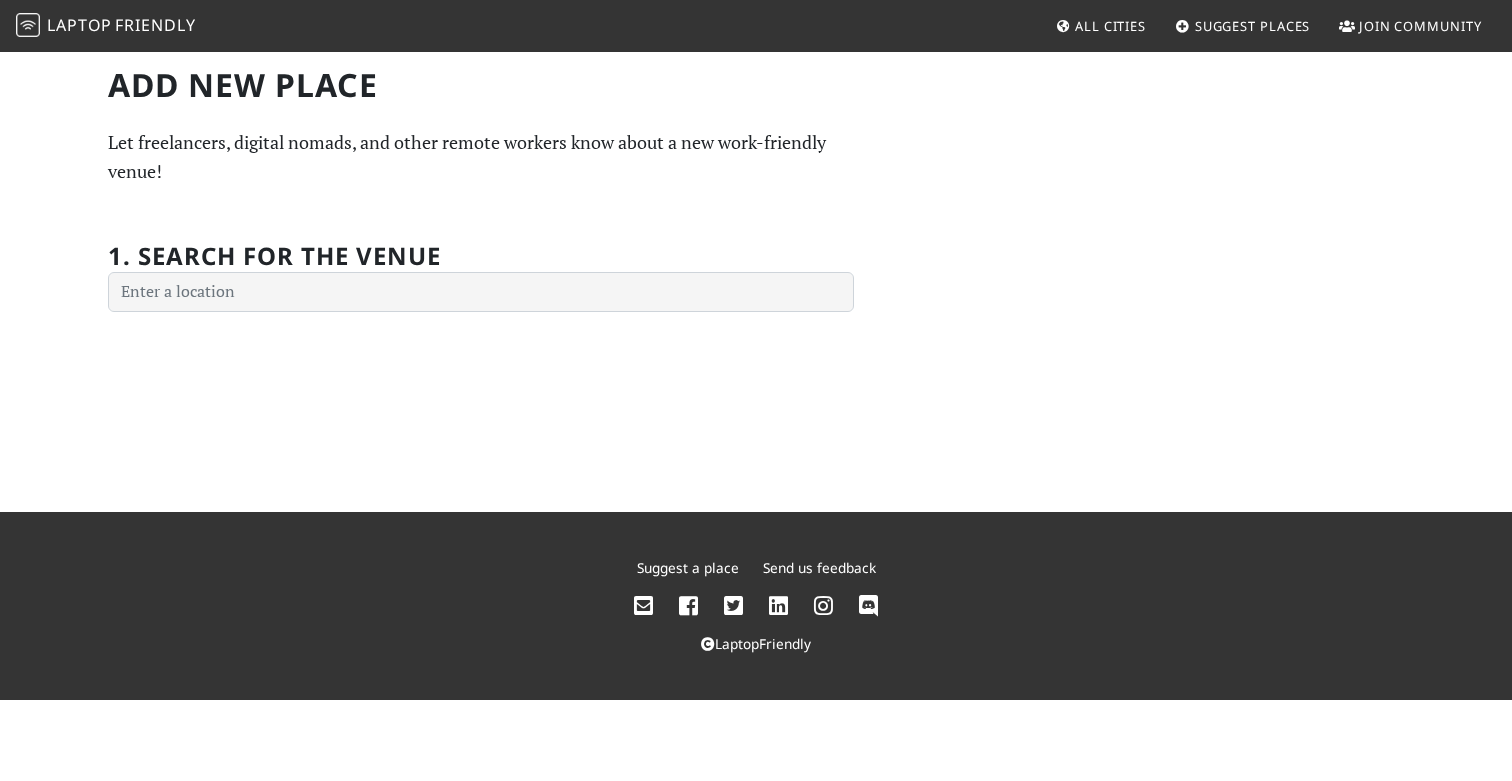 scroll, scrollTop: 0, scrollLeft: 0, axis: both 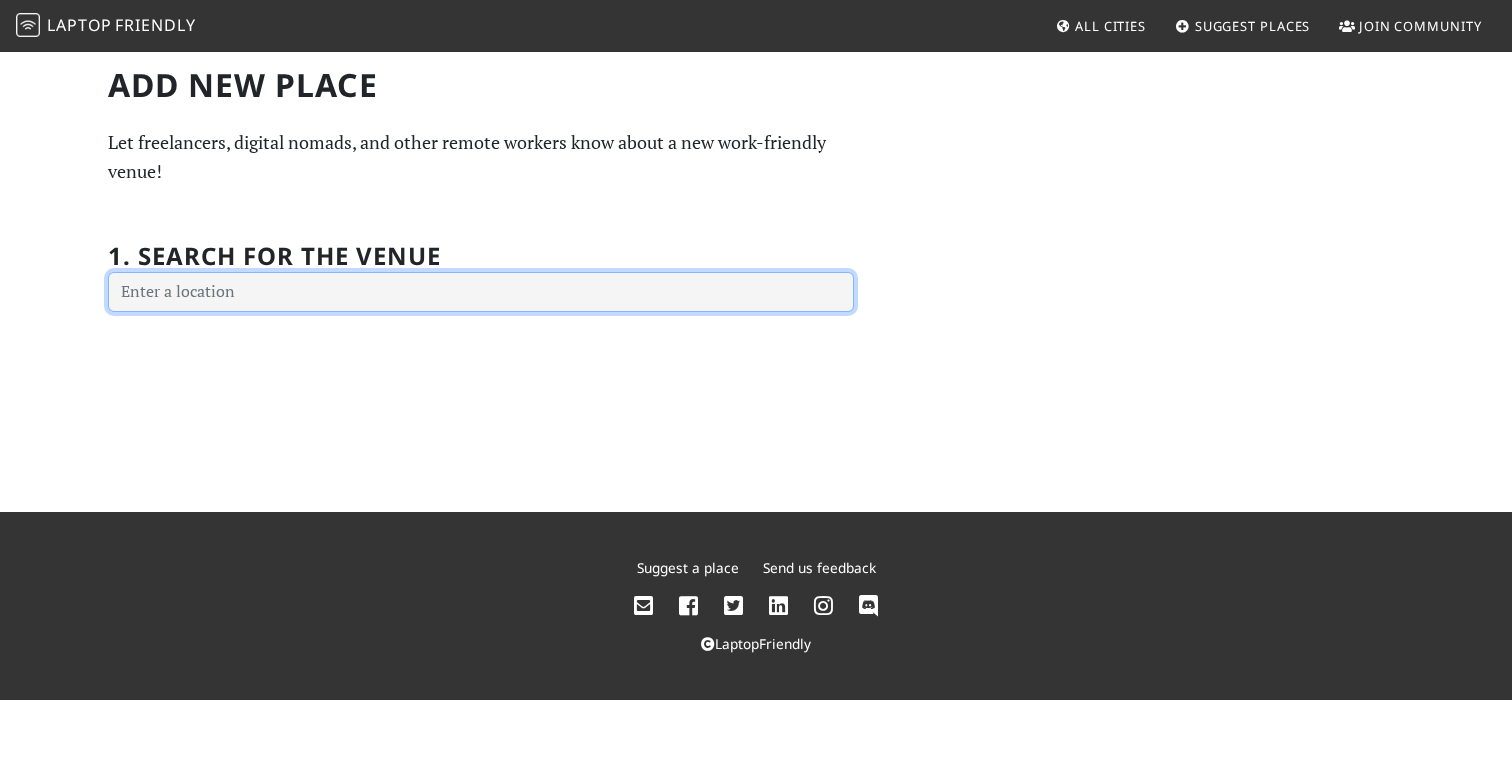 click at bounding box center (481, 292) 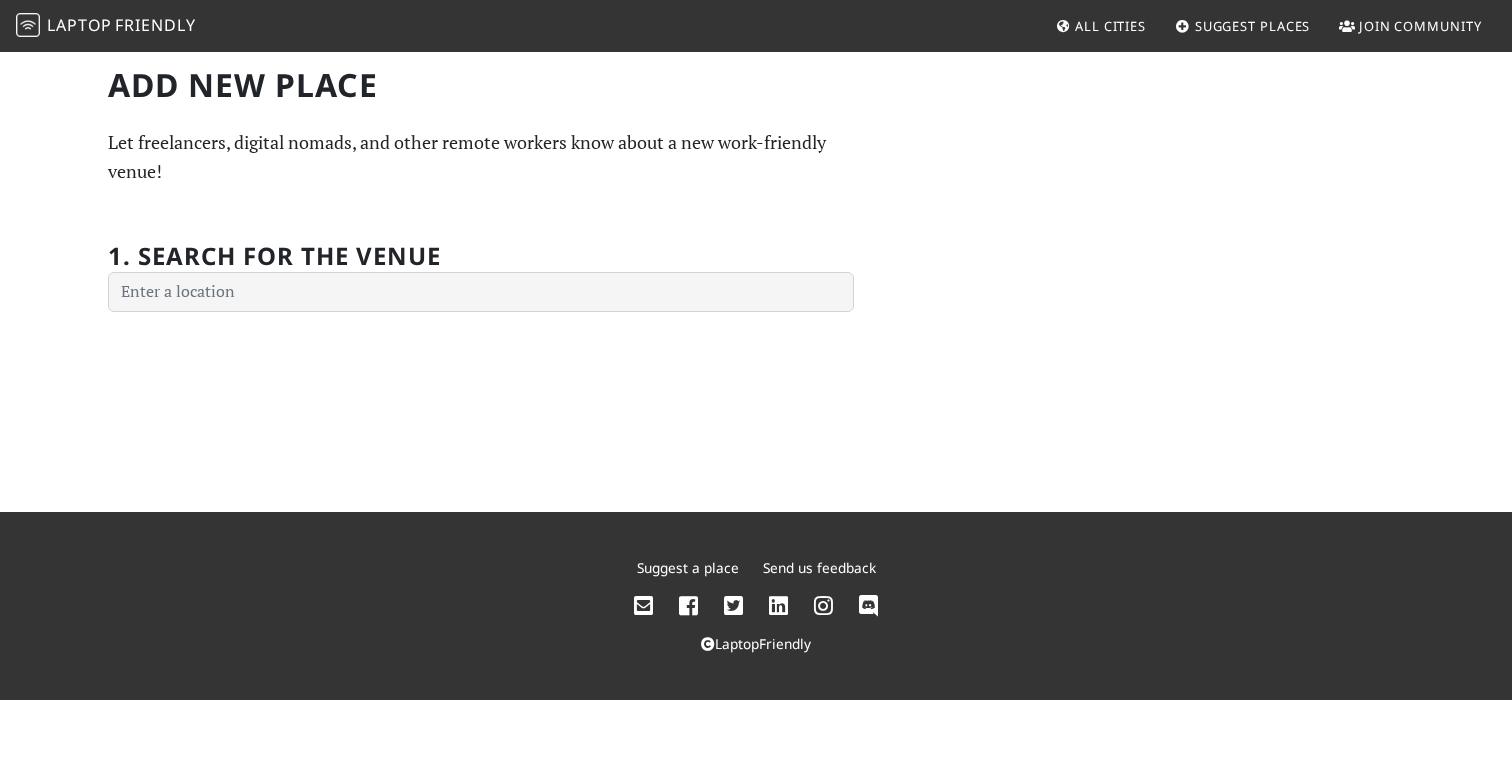click at bounding box center (1183, 27) 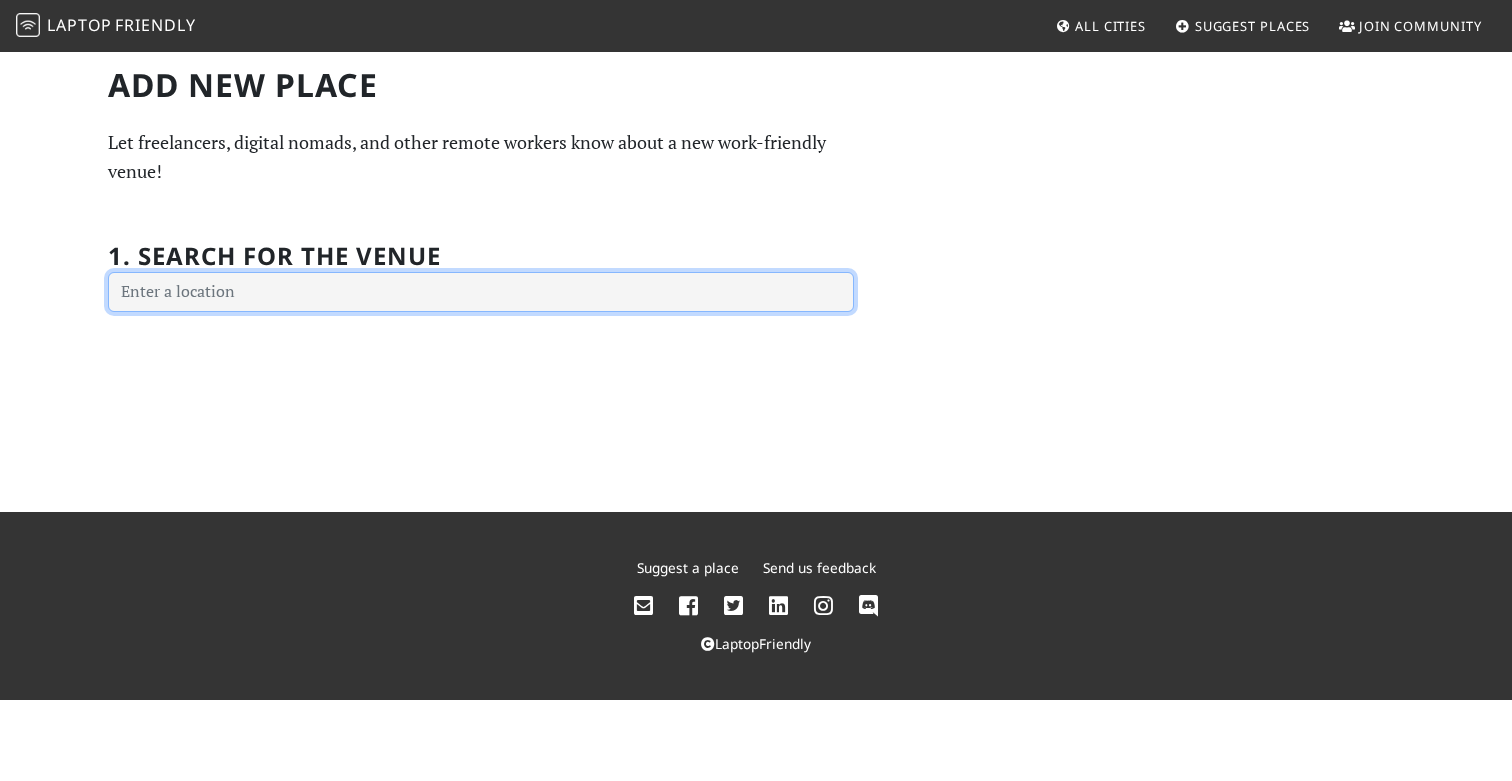 click at bounding box center [481, 292] 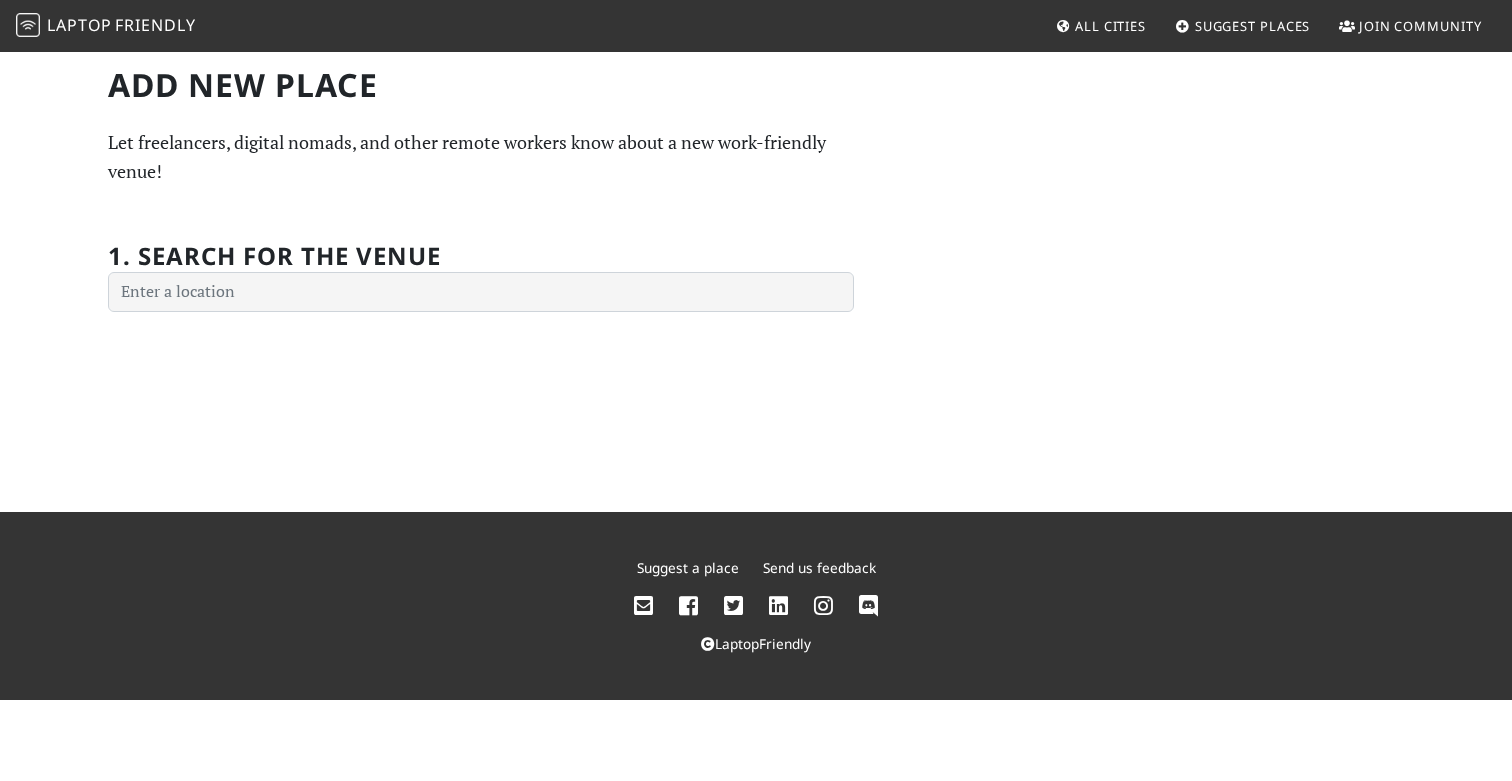 click on "Laptop" at bounding box center [79, 25] 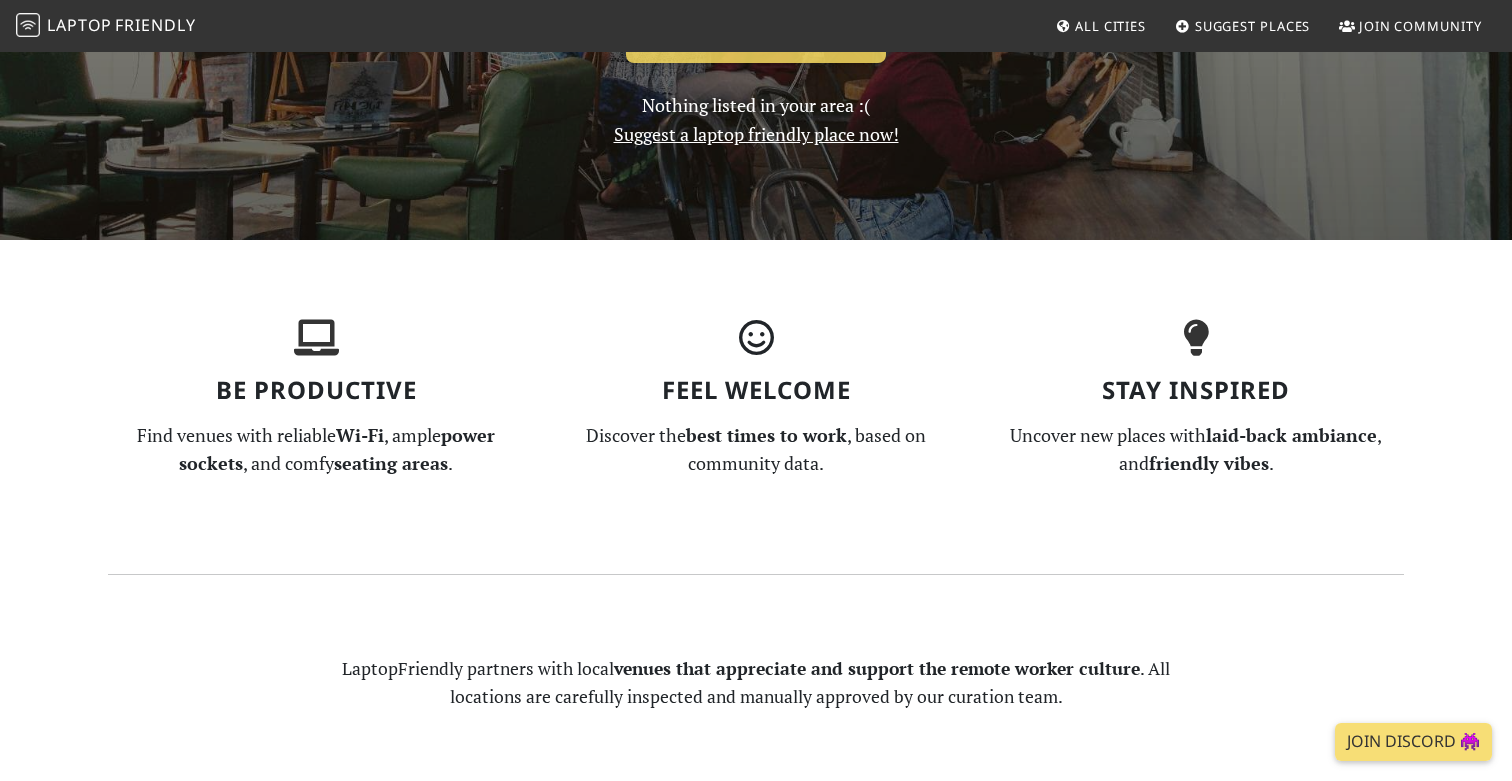 scroll, scrollTop: 0, scrollLeft: 0, axis: both 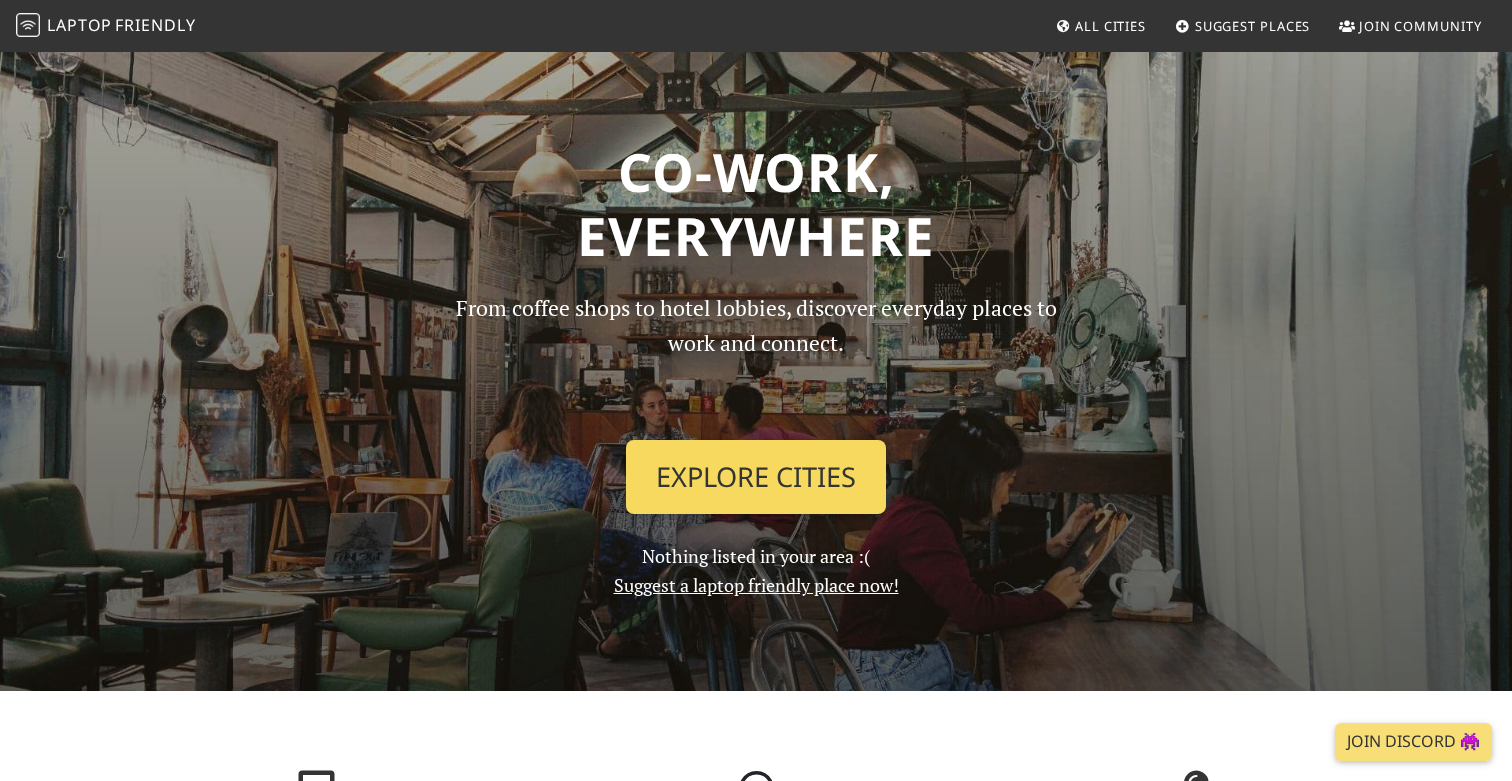 click on "Explore Cities" at bounding box center (756, 477) 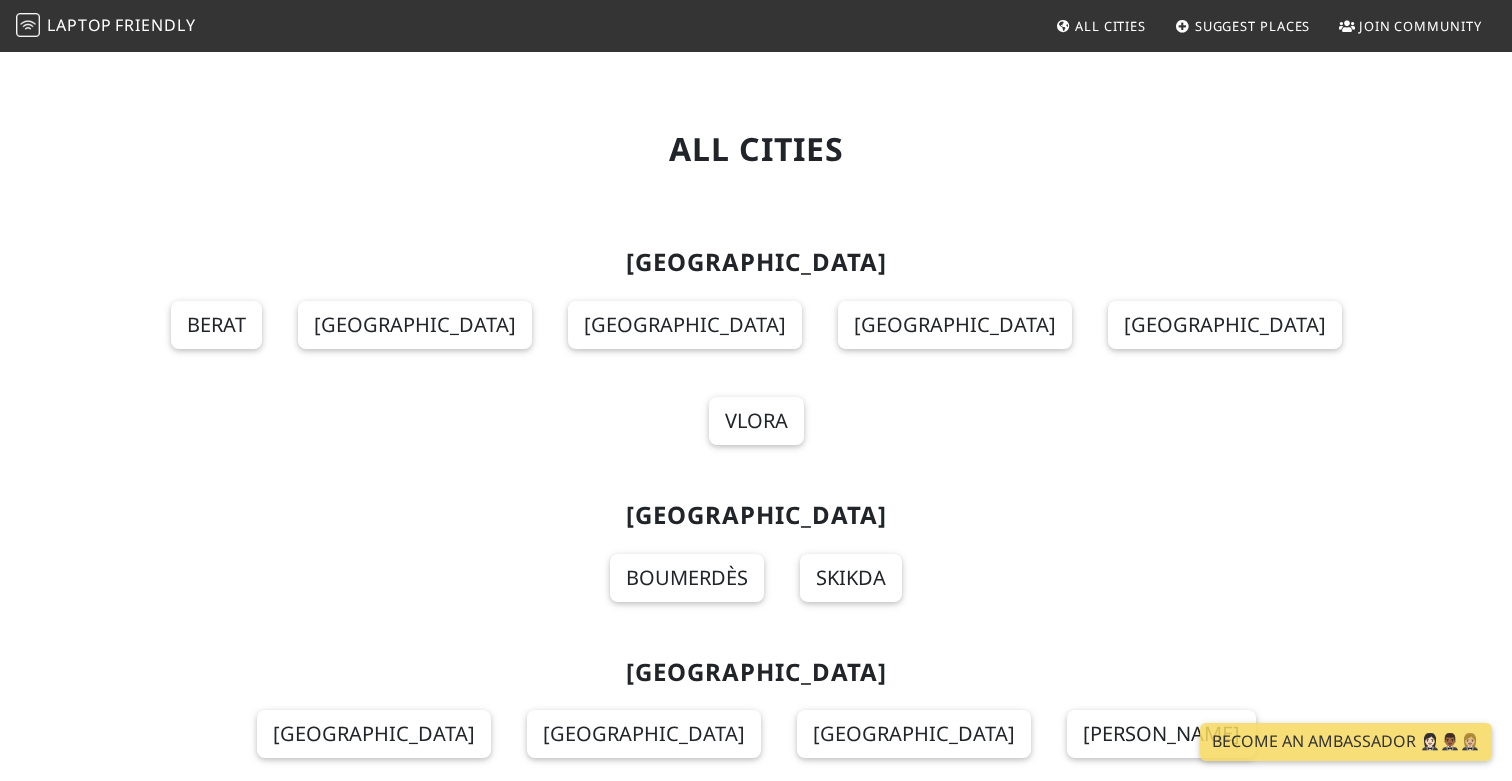 scroll, scrollTop: 0, scrollLeft: 0, axis: both 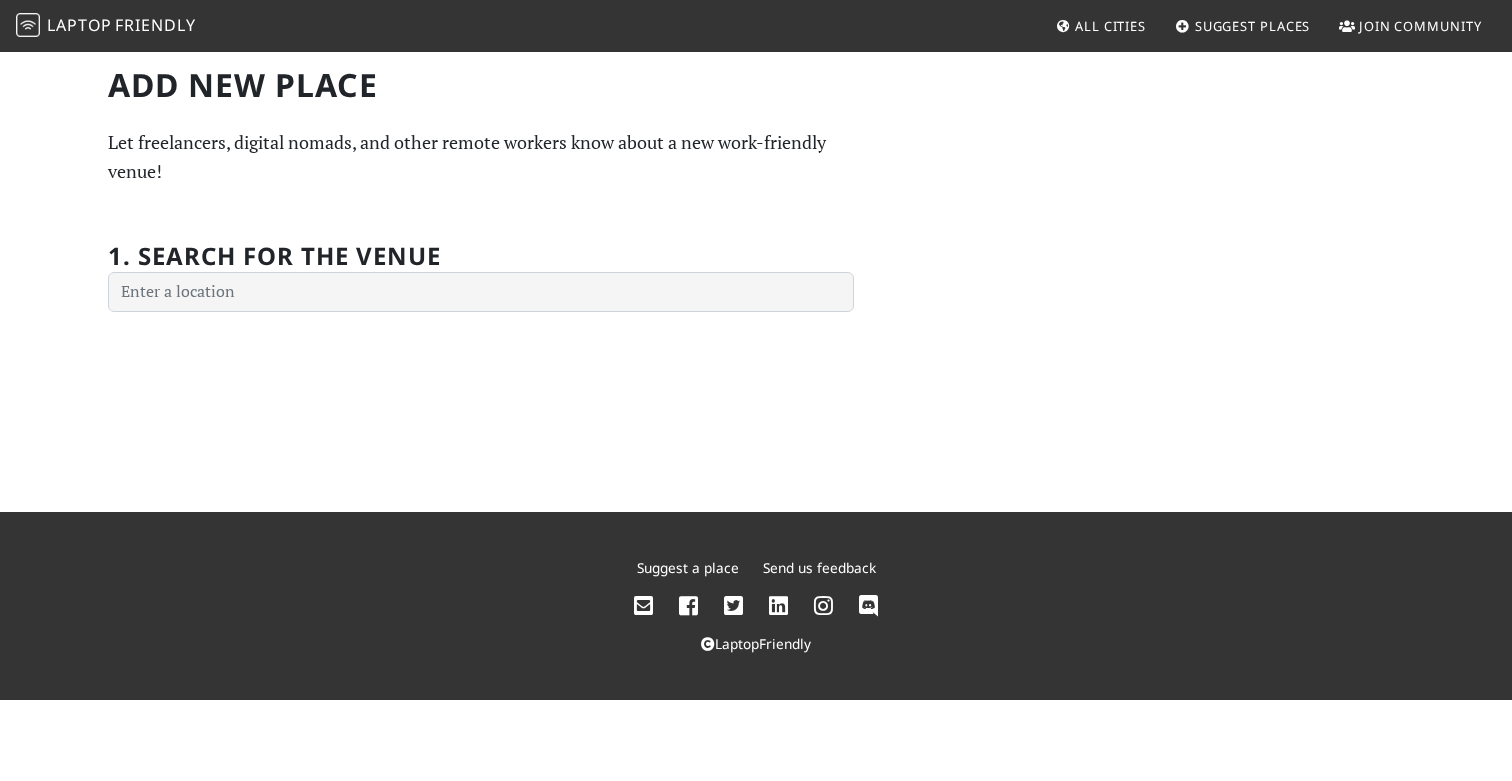 click on "Add new Place
Let freelancers, digital nomads, and other remote workers know about a new work-friendly venue!
1. Search for the venue
This place is already listed! Check it out
here
2. Check the location
3. Choose a photo
Venue Information
Name
Street
Retry
Next" at bounding box center [756, 281] 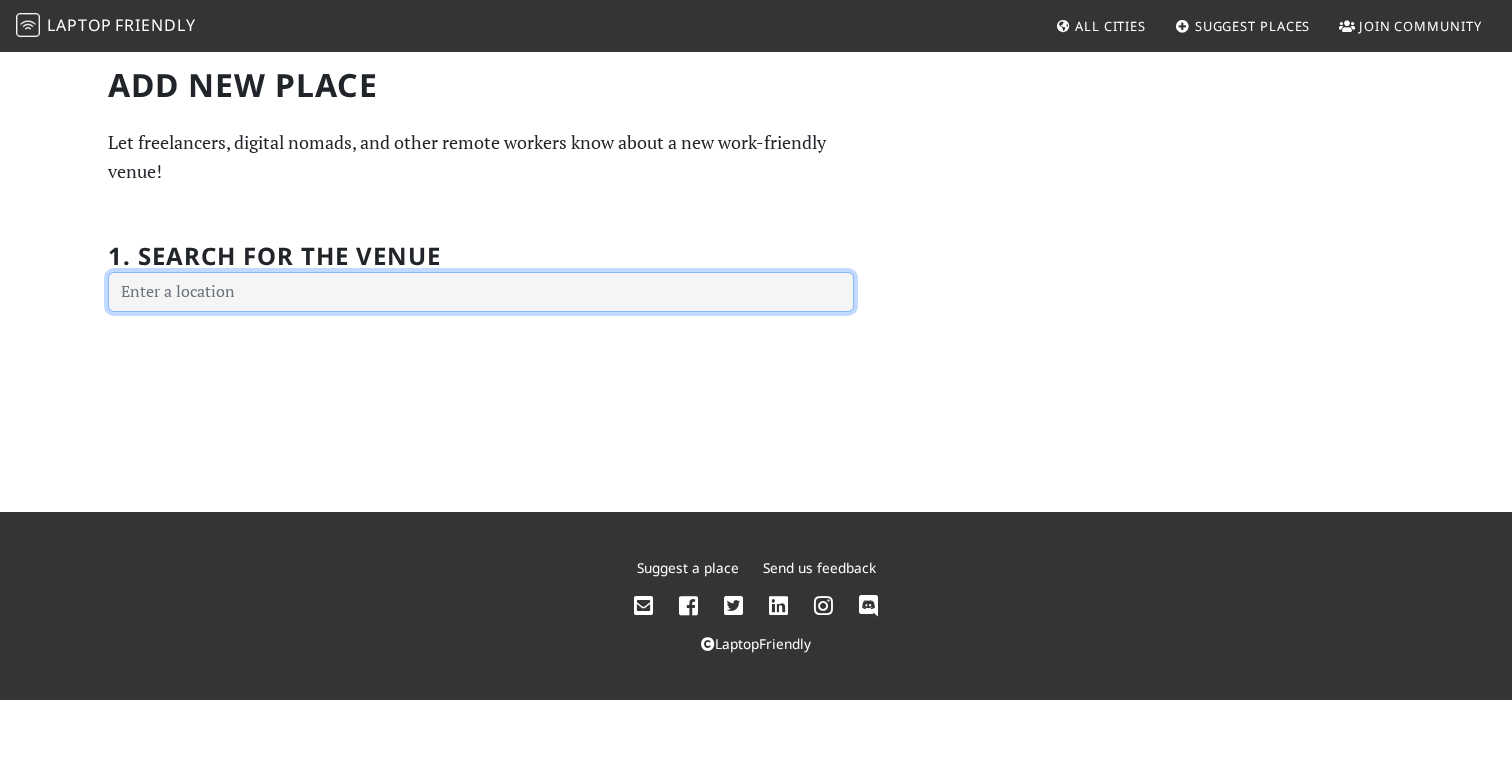 click at bounding box center (481, 292) 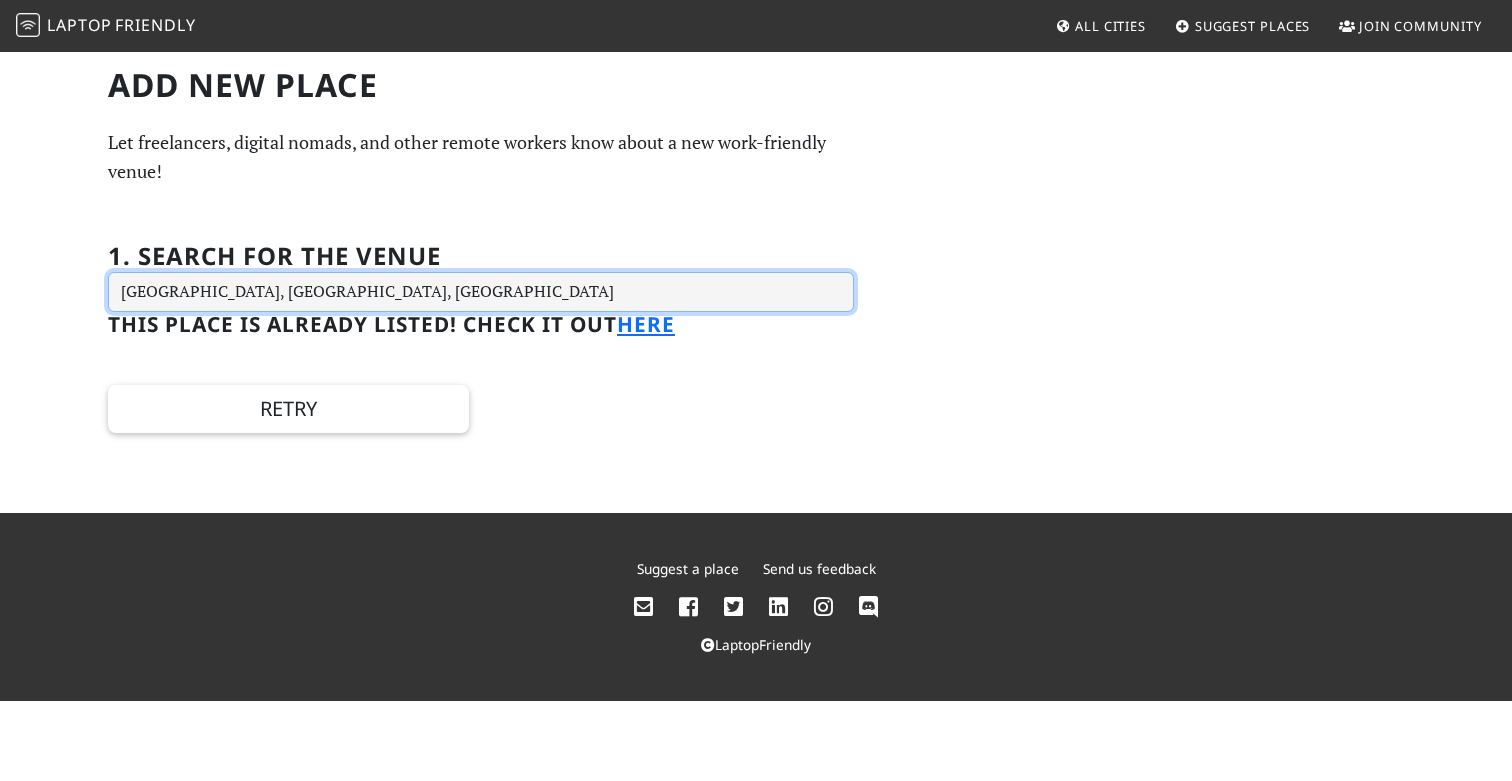 click on "London Bridge, London, UK" at bounding box center [481, 292] 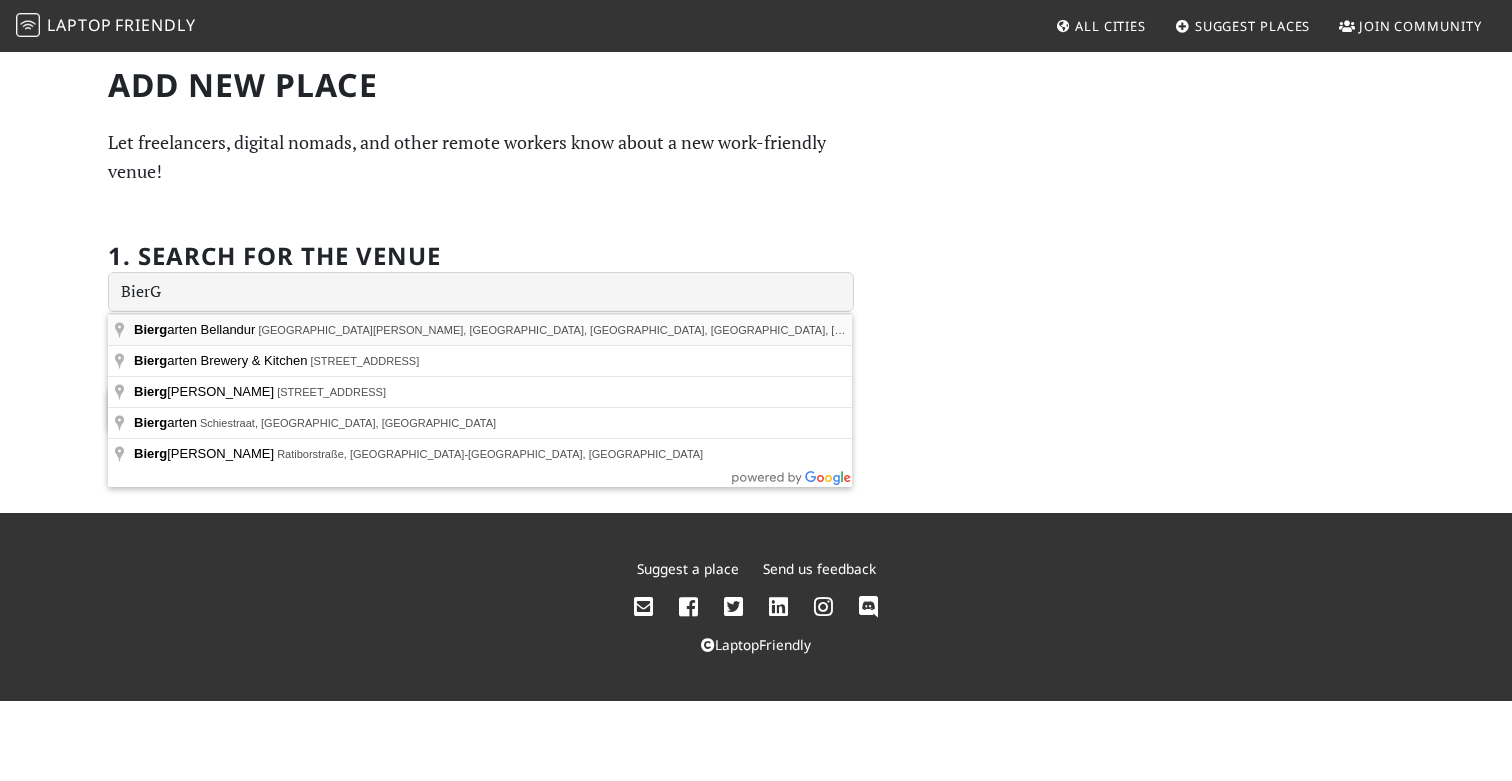 type on "Biergarten Bellandur, Devarabisanahalli Road, Adarsh Palm Retreat, Bellandur, Bengaluru, Karnataka, India" 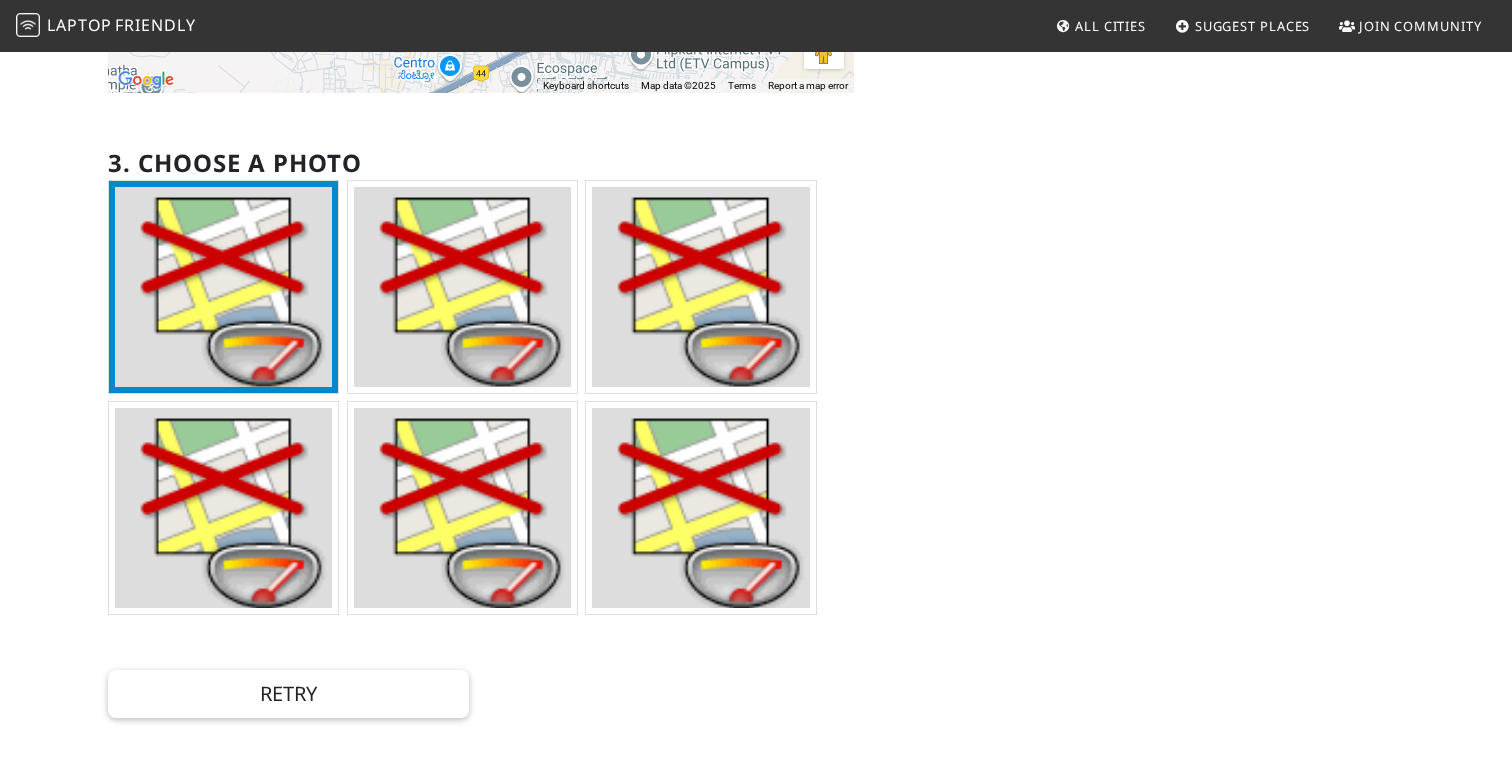 scroll, scrollTop: 530, scrollLeft: 0, axis: vertical 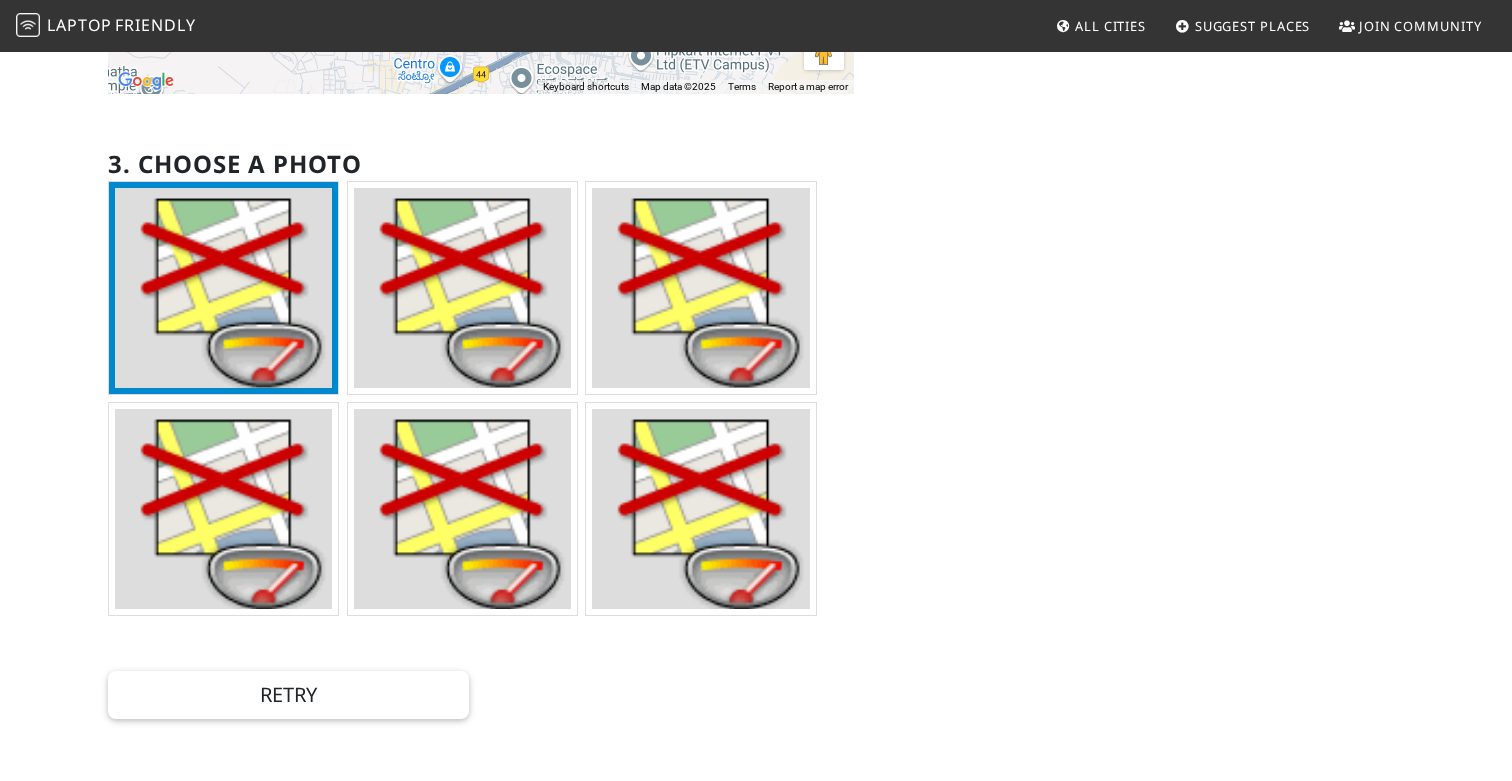 click at bounding box center [223, 509] 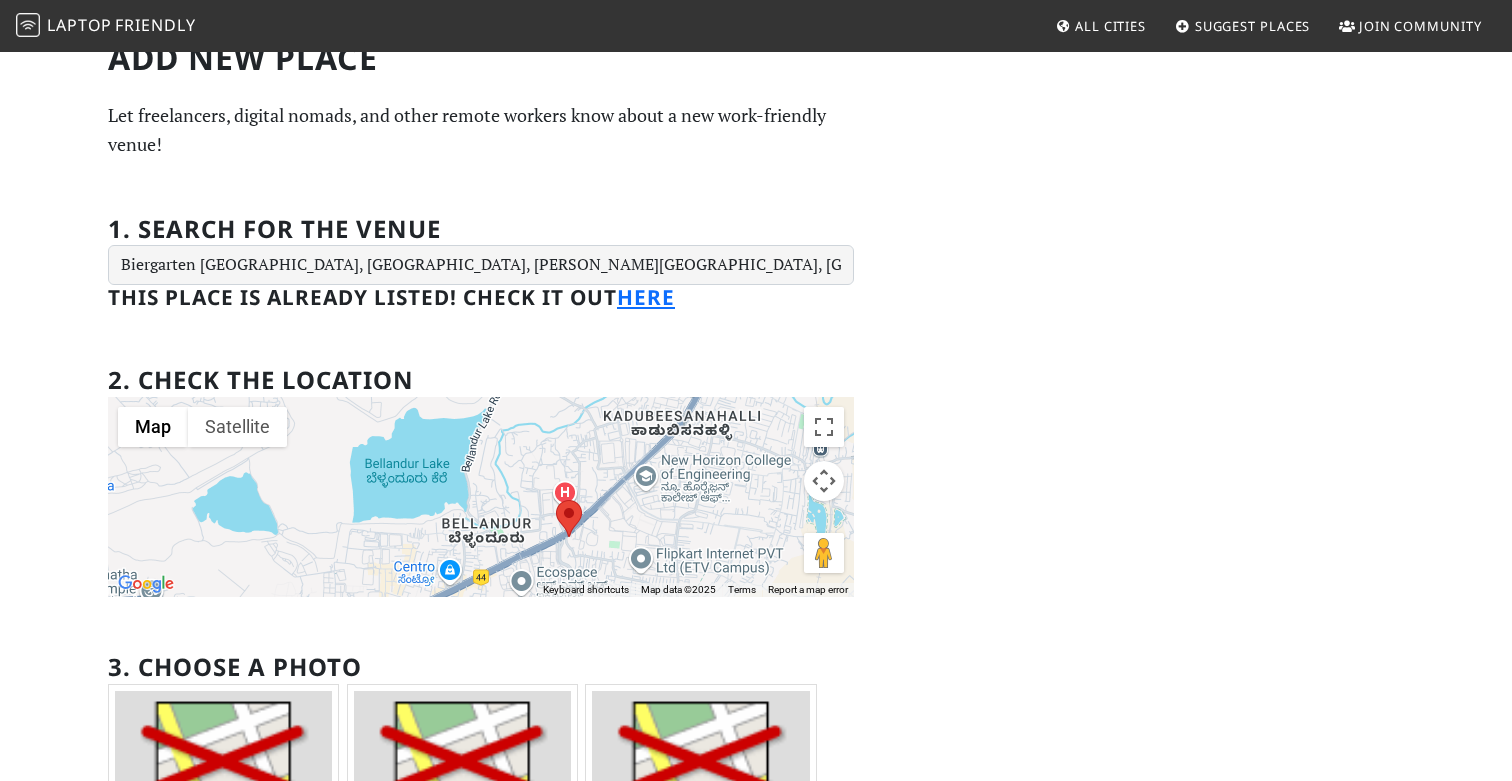 scroll, scrollTop: 18, scrollLeft: 0, axis: vertical 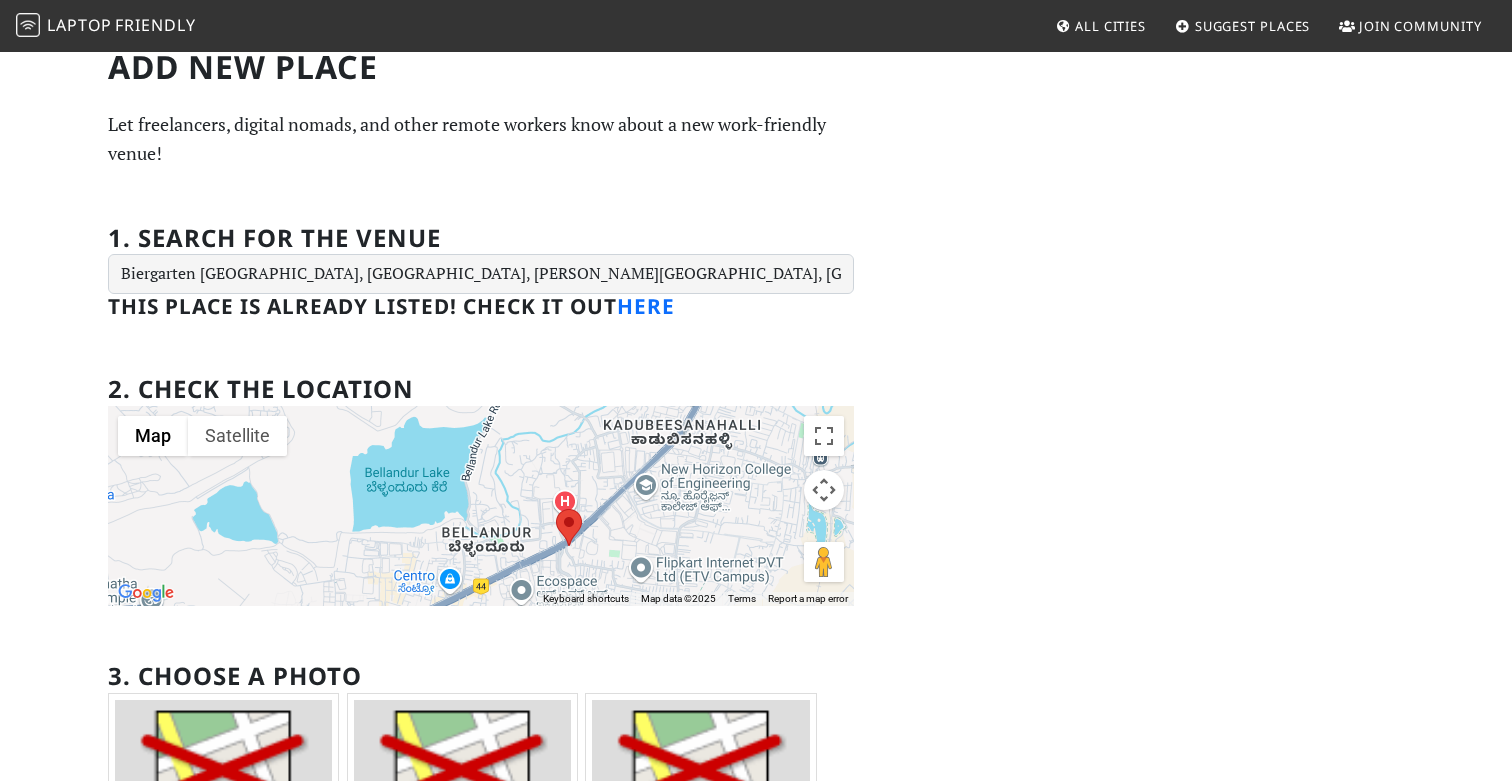 click on "here" at bounding box center [646, 306] 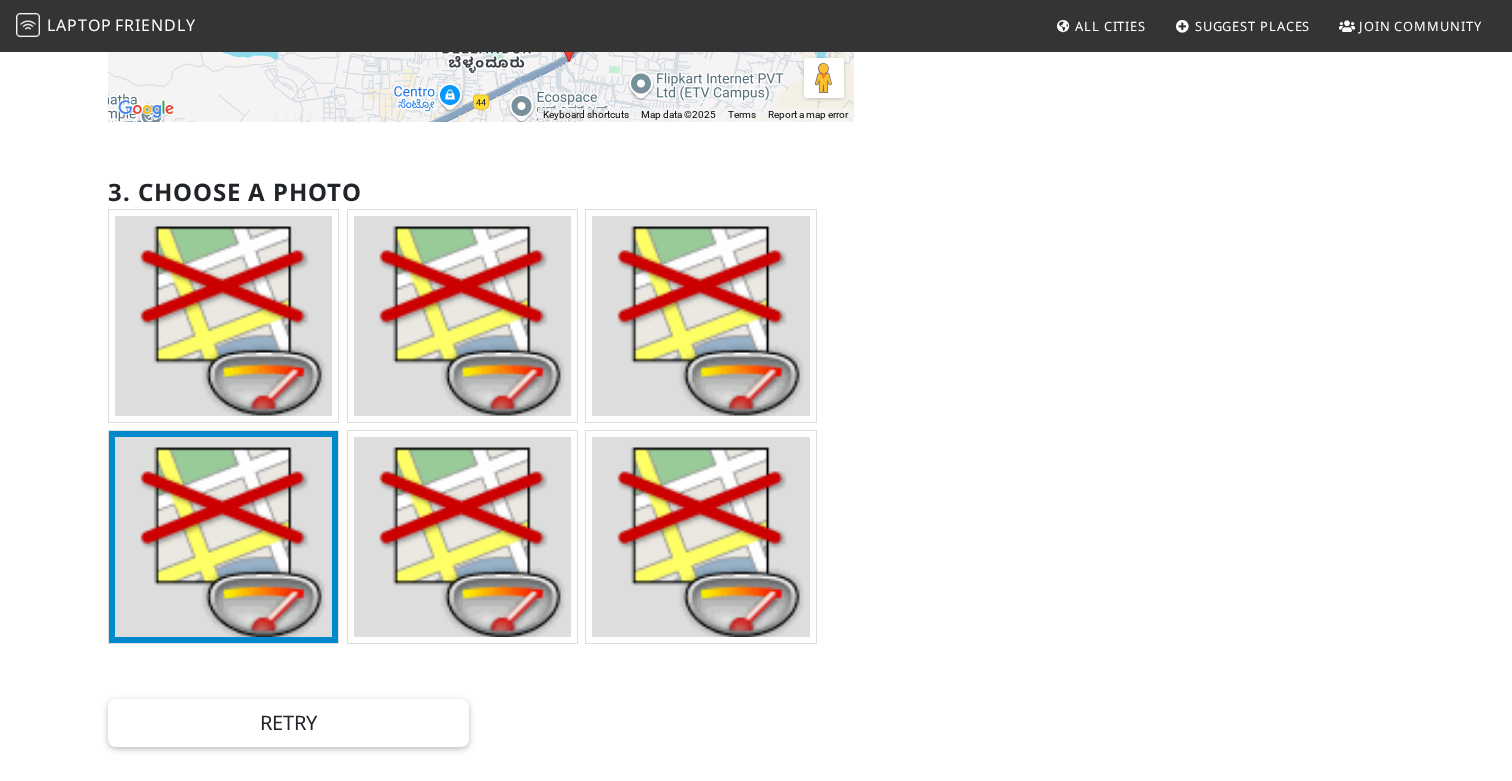 scroll, scrollTop: 514, scrollLeft: 0, axis: vertical 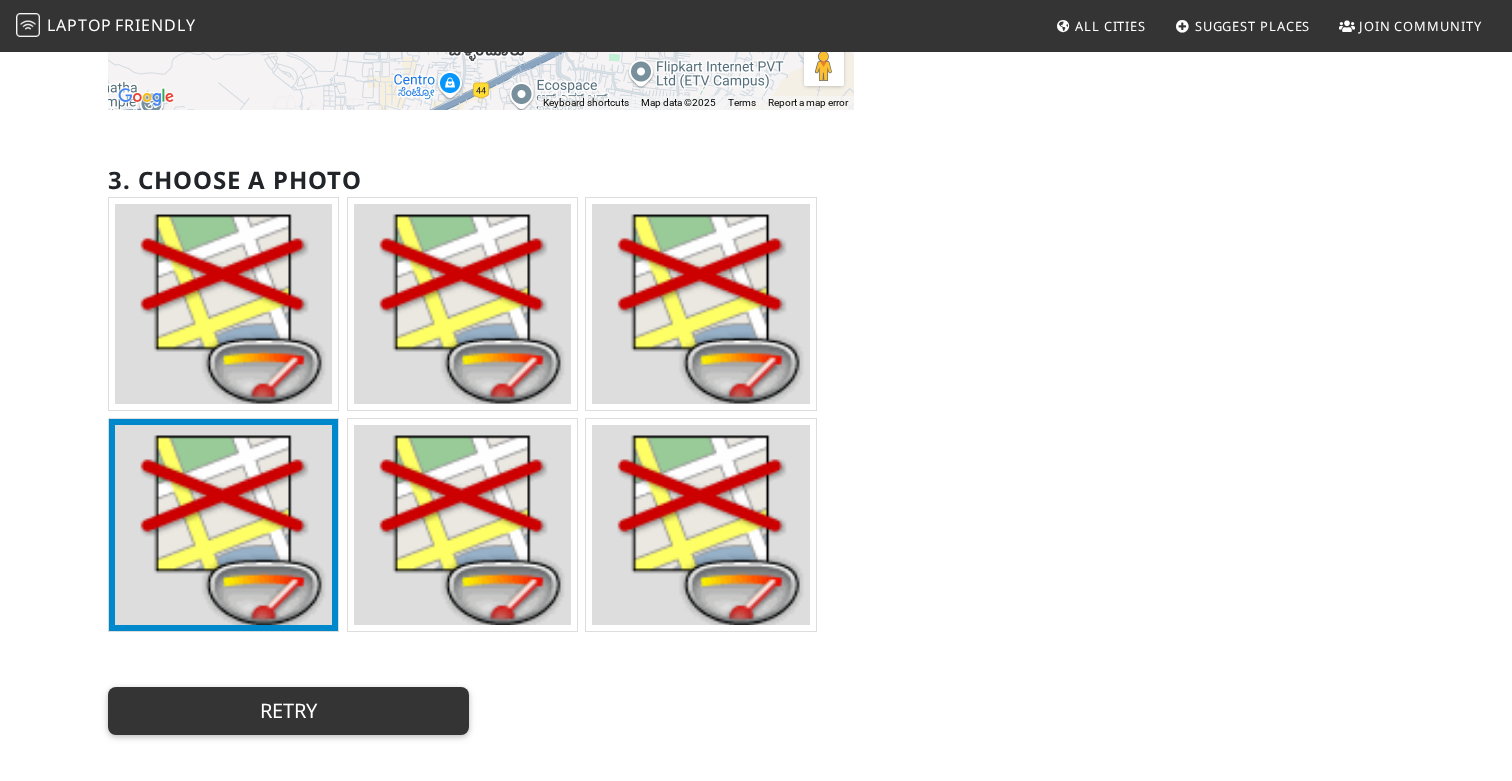 click on "Retry" at bounding box center (288, 711) 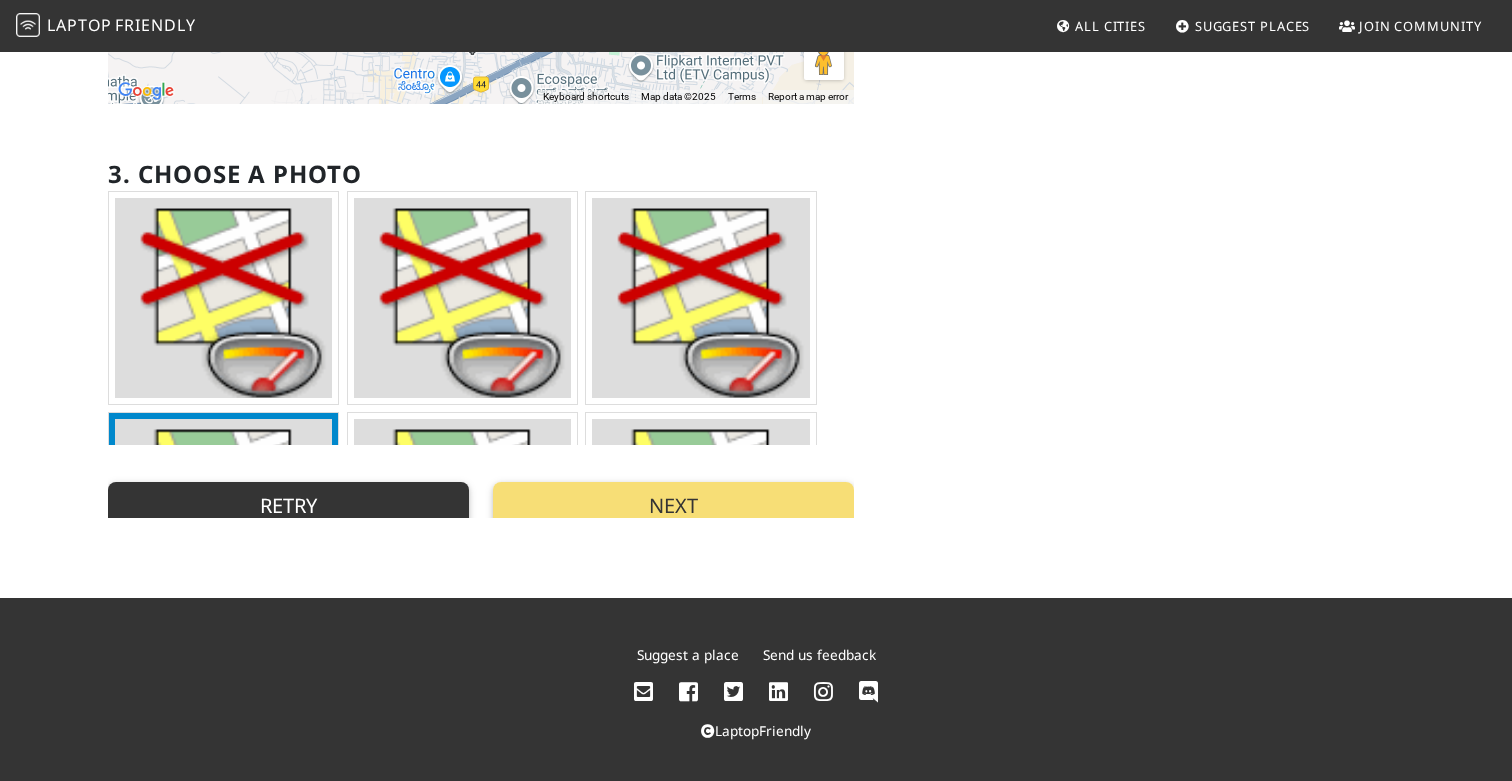 scroll, scrollTop: 0, scrollLeft: 0, axis: both 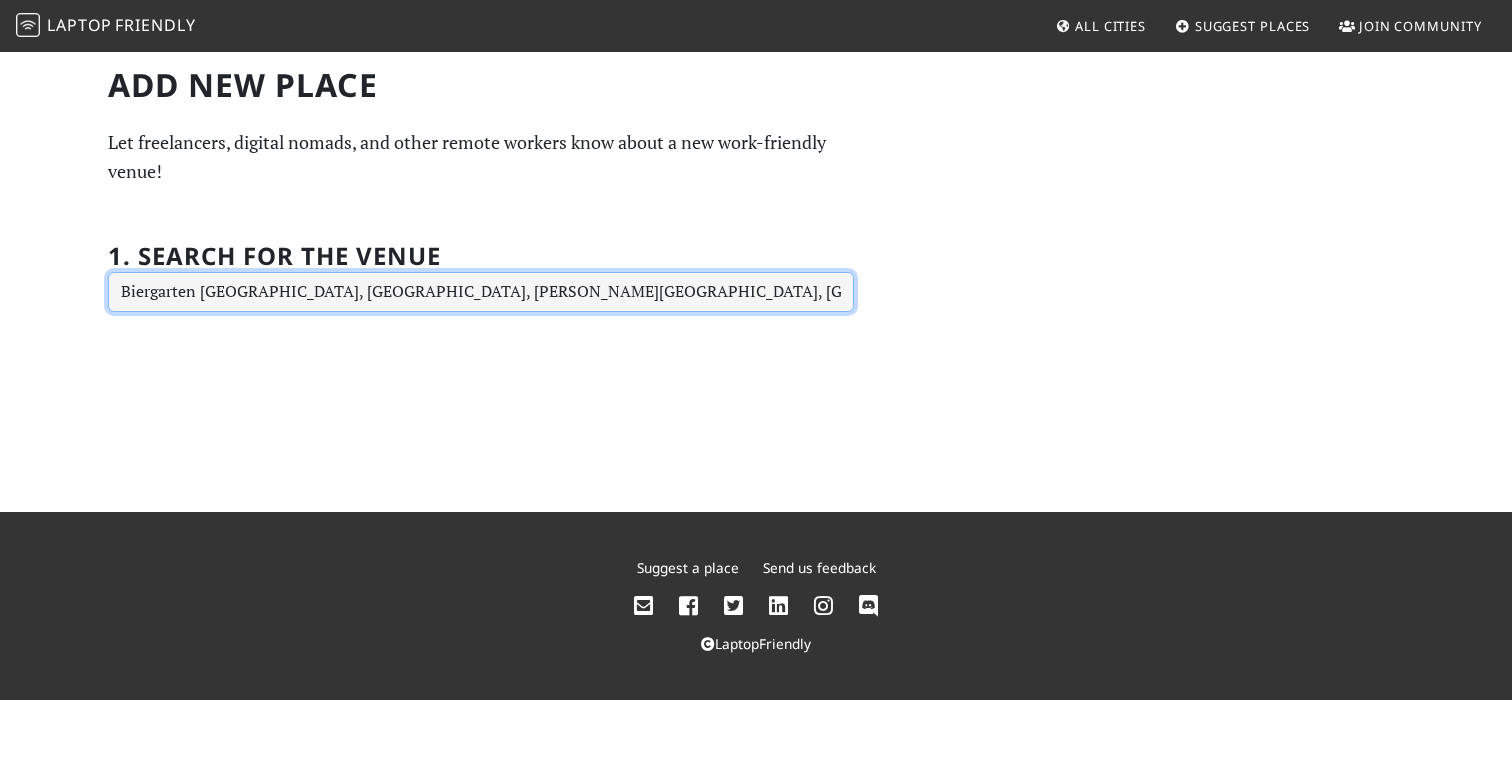 click on "Biergarten Bellandur, Devarabisanahalli Road, Adarsh Palm Retreat, Bellandur, Bengaluru, Karnataka, India" at bounding box center [481, 292] 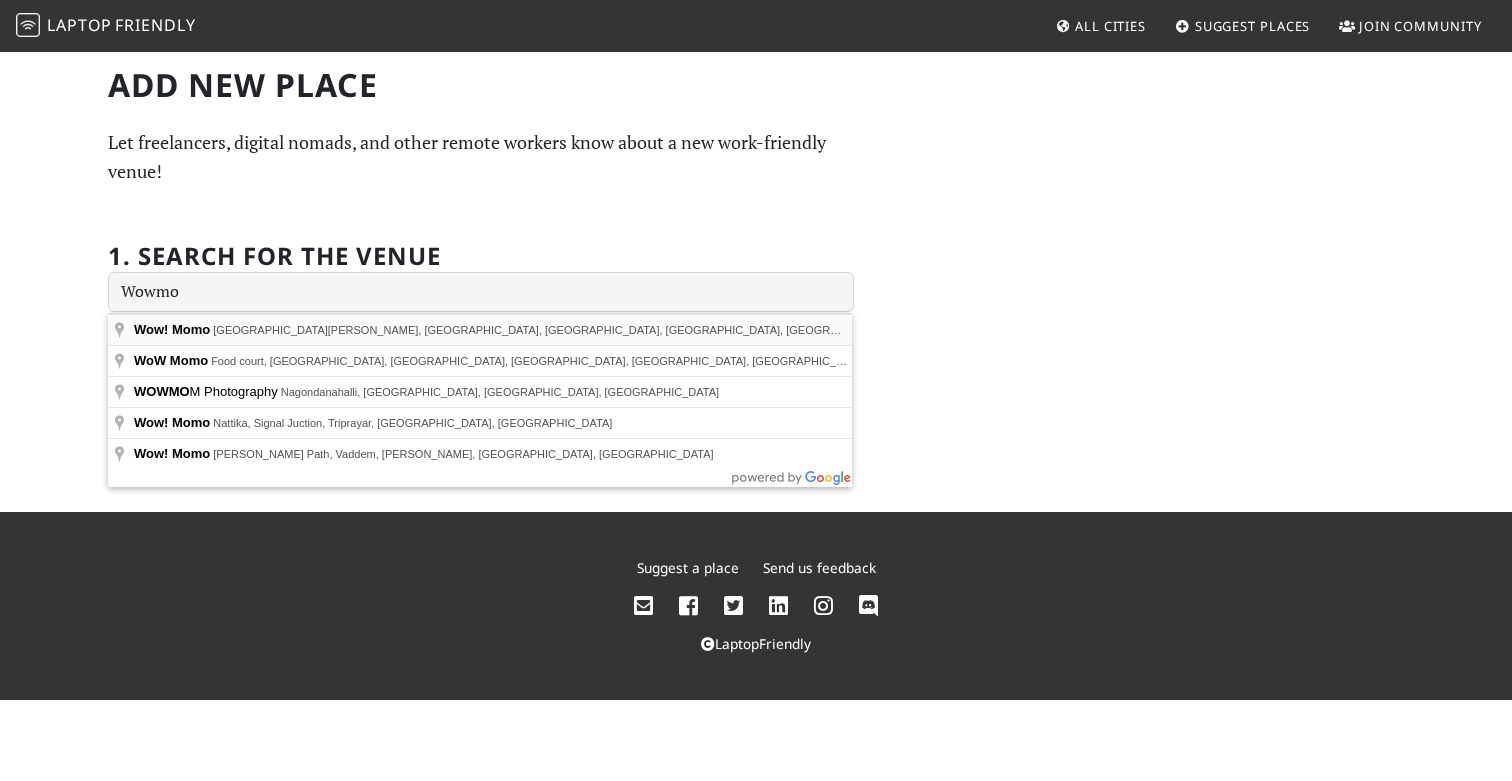 type on "Wow! Momo, Hosur Road, Chikku Lakshmaiah Layout, Koramangala, Bengaluru, Karnataka, India" 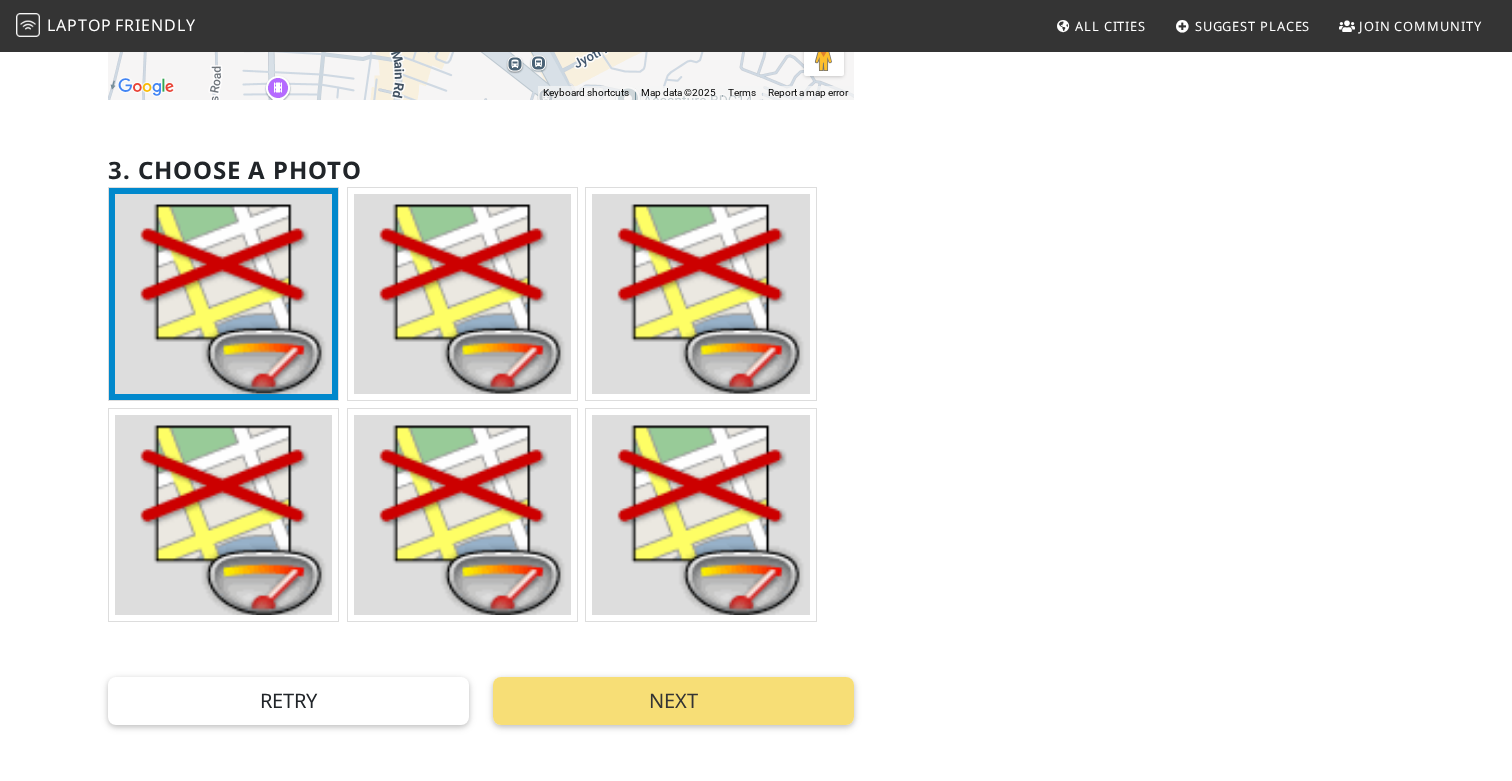 scroll, scrollTop: 503, scrollLeft: 0, axis: vertical 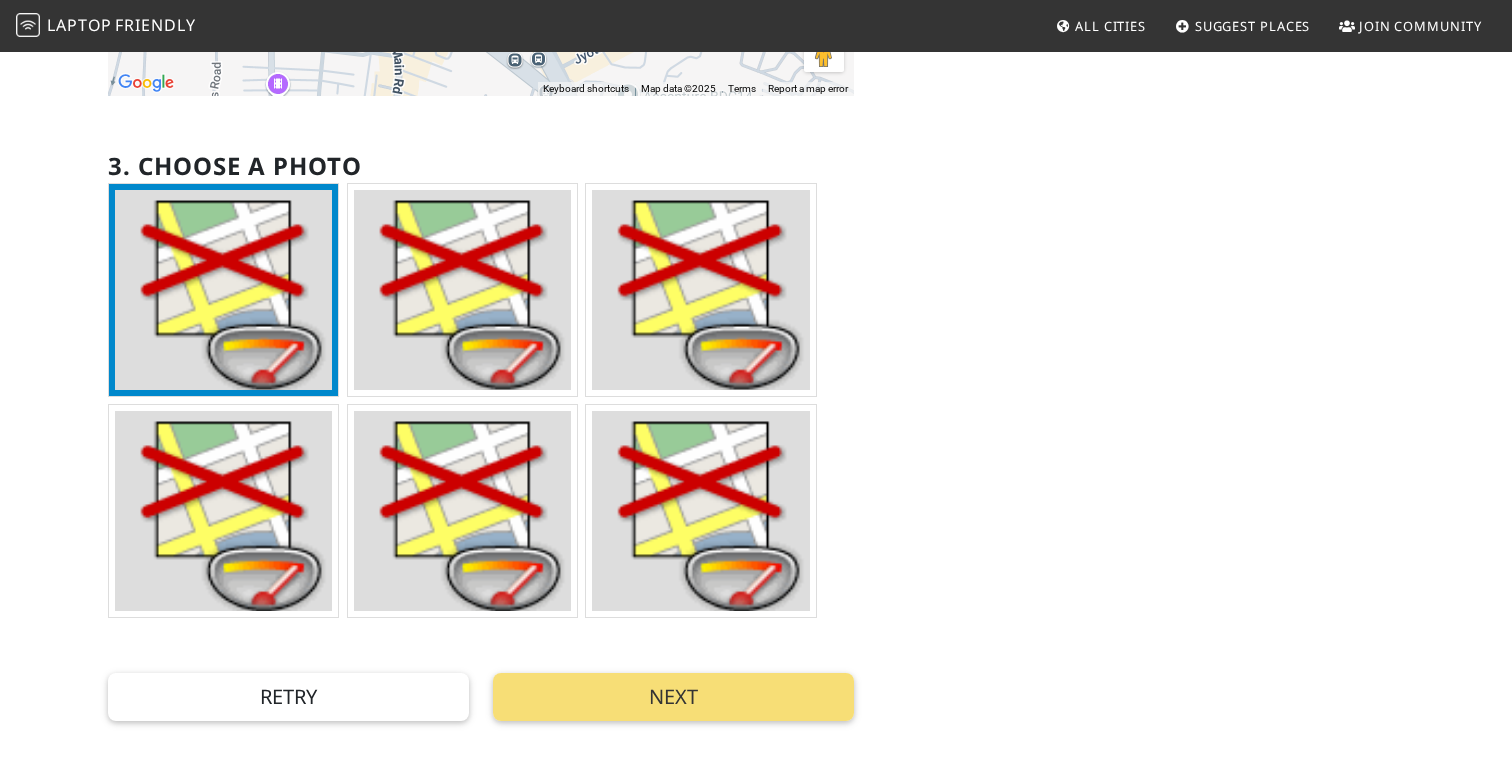 click at bounding box center [700, 511] 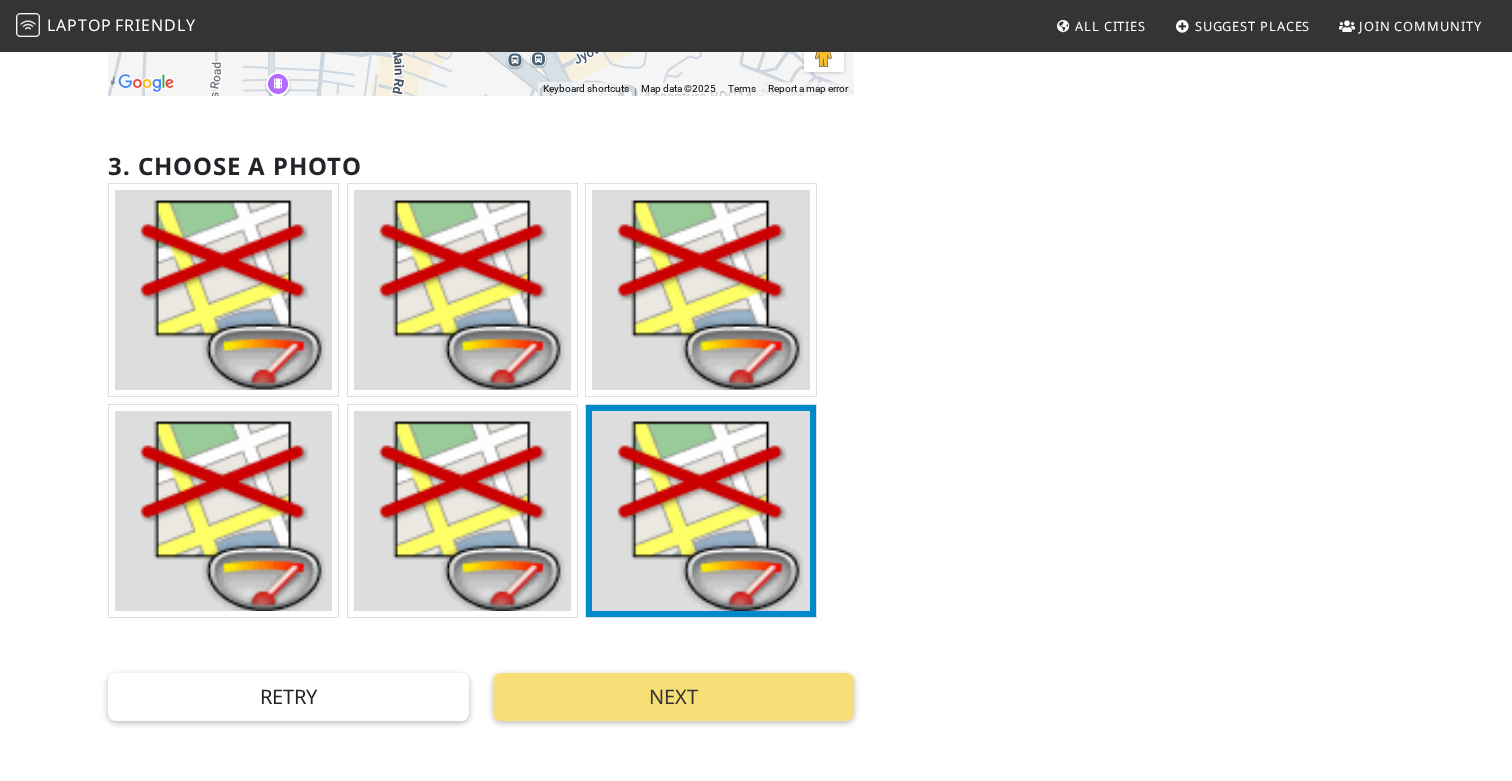 click at bounding box center (700, 290) 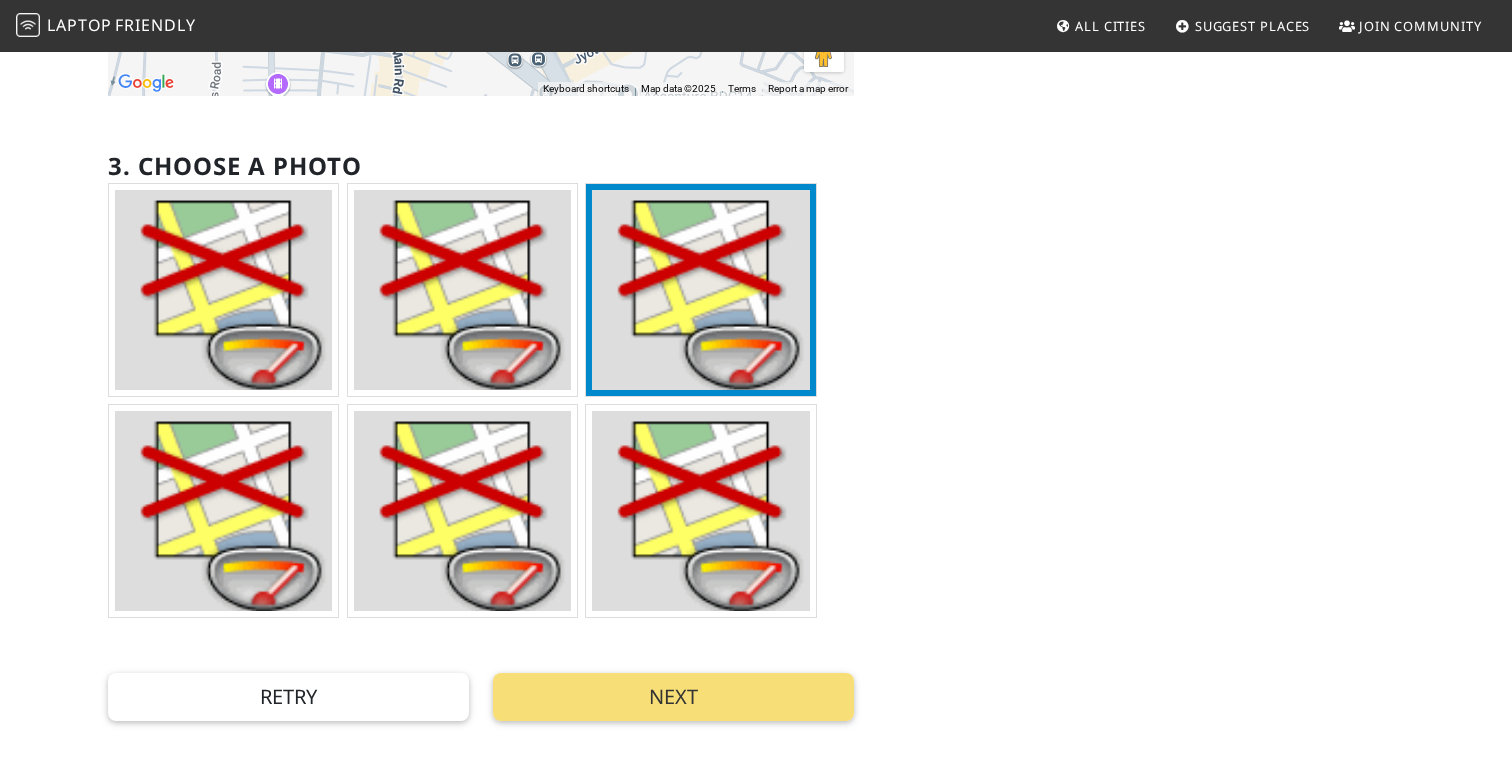 click at bounding box center (223, 511) 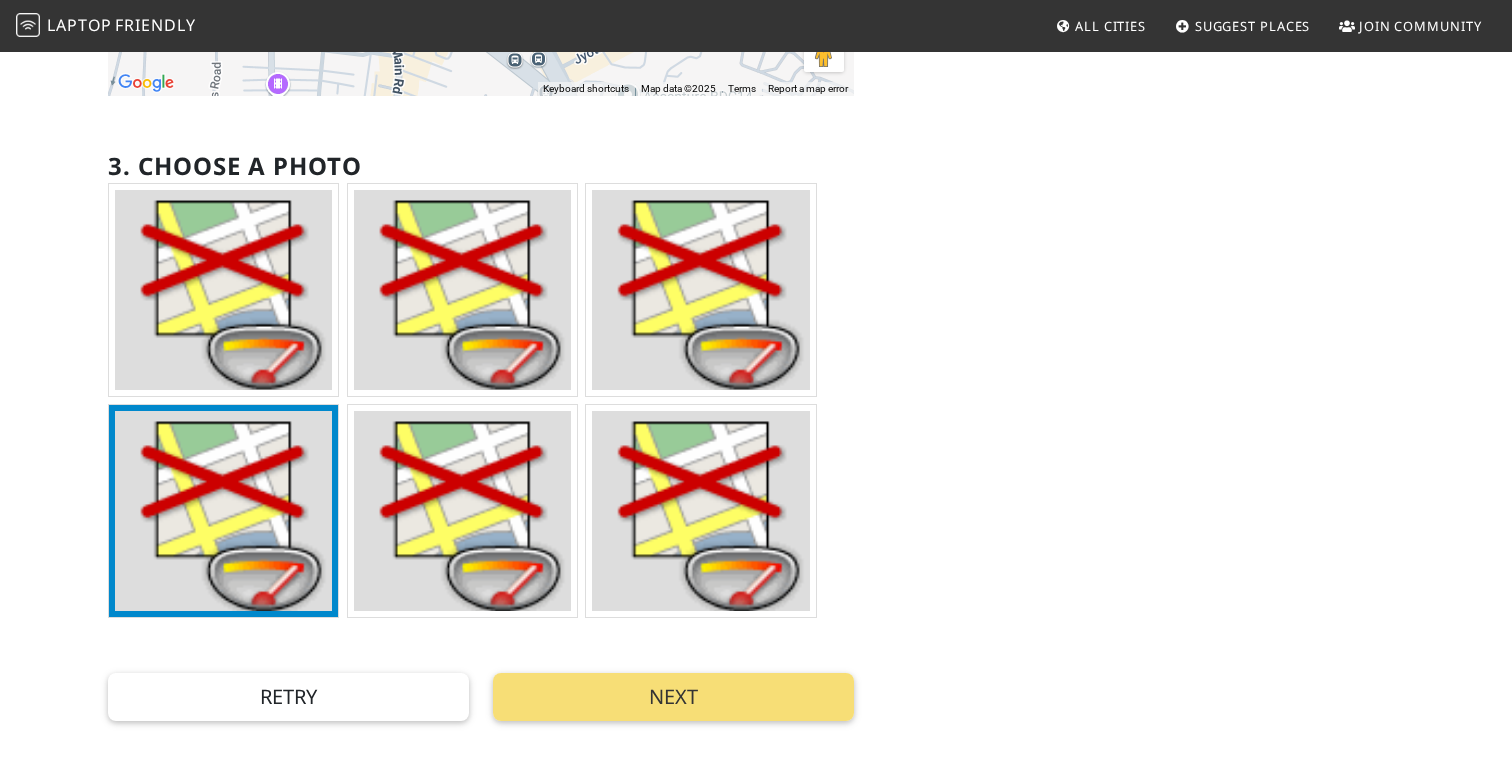 click at bounding box center [223, 290] 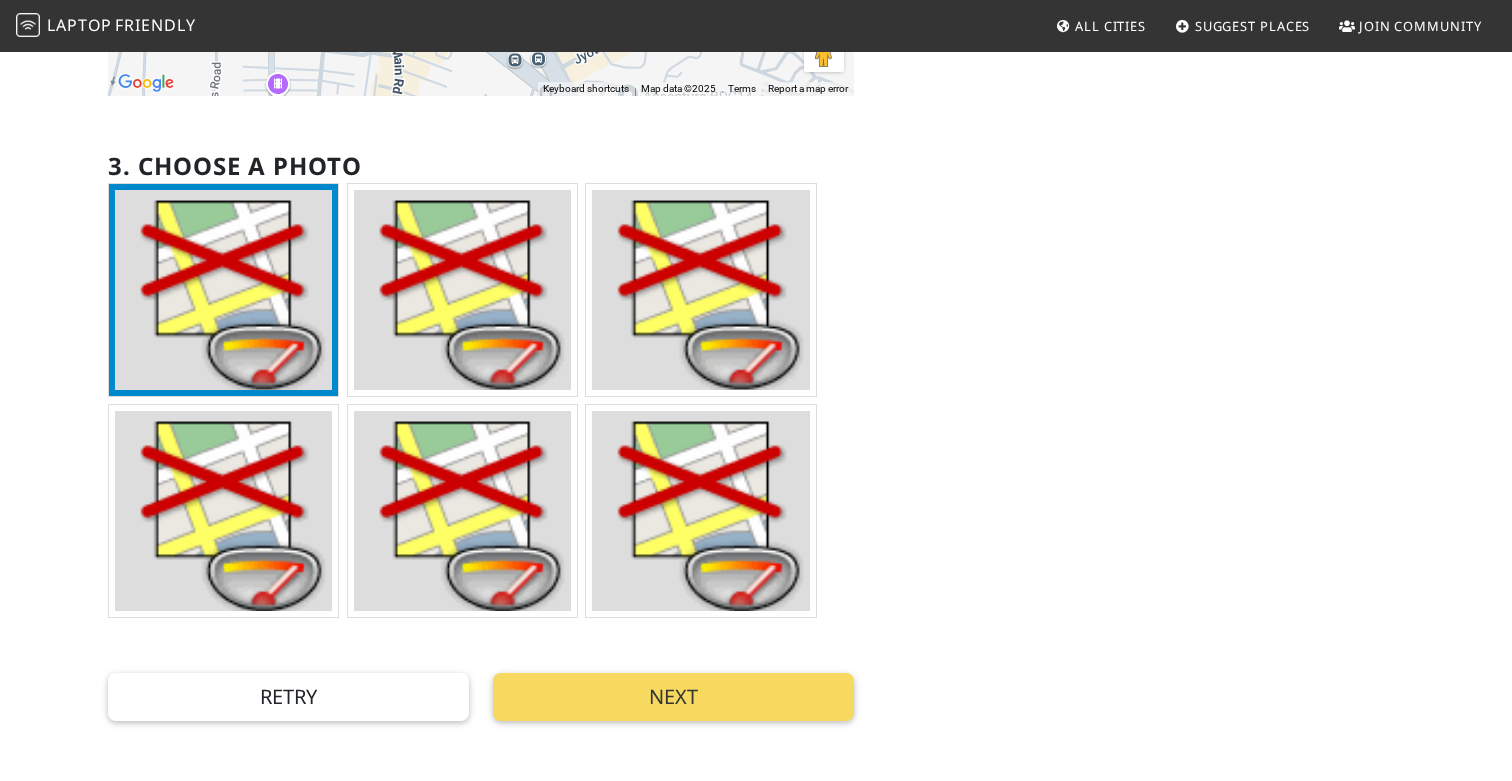 click on "Next" at bounding box center [673, 697] 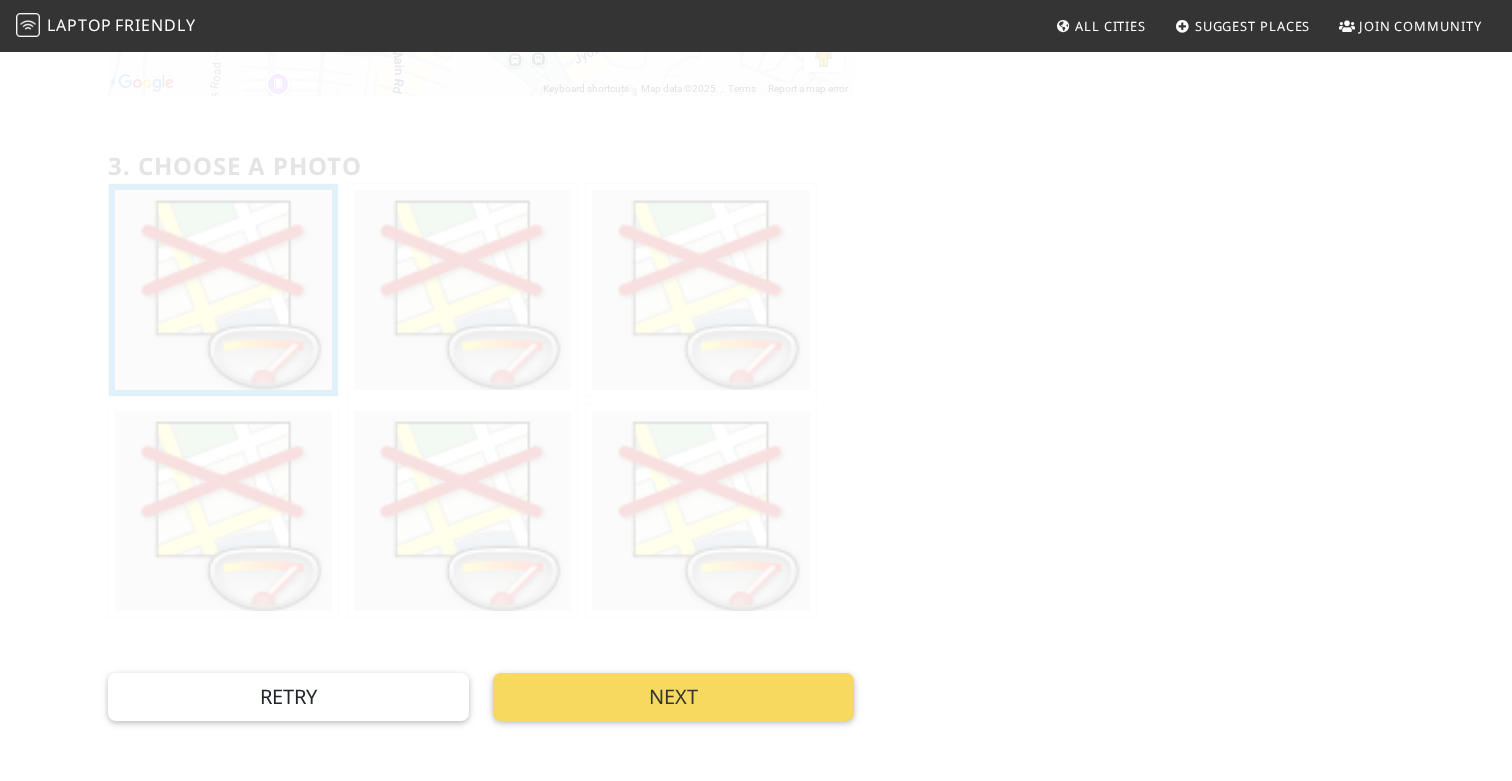 scroll, scrollTop: 0, scrollLeft: 0, axis: both 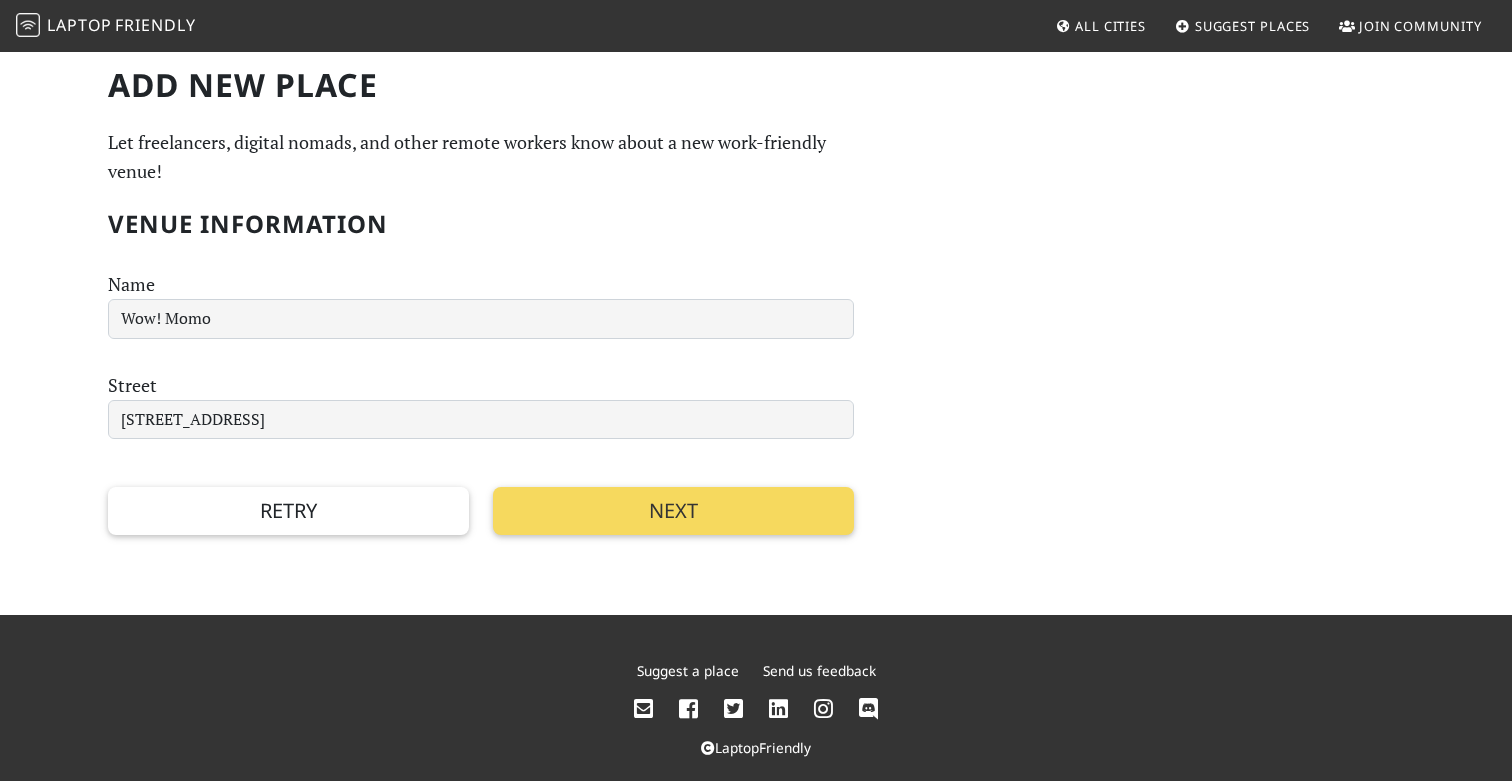 click on "Next" at bounding box center (673, 511) 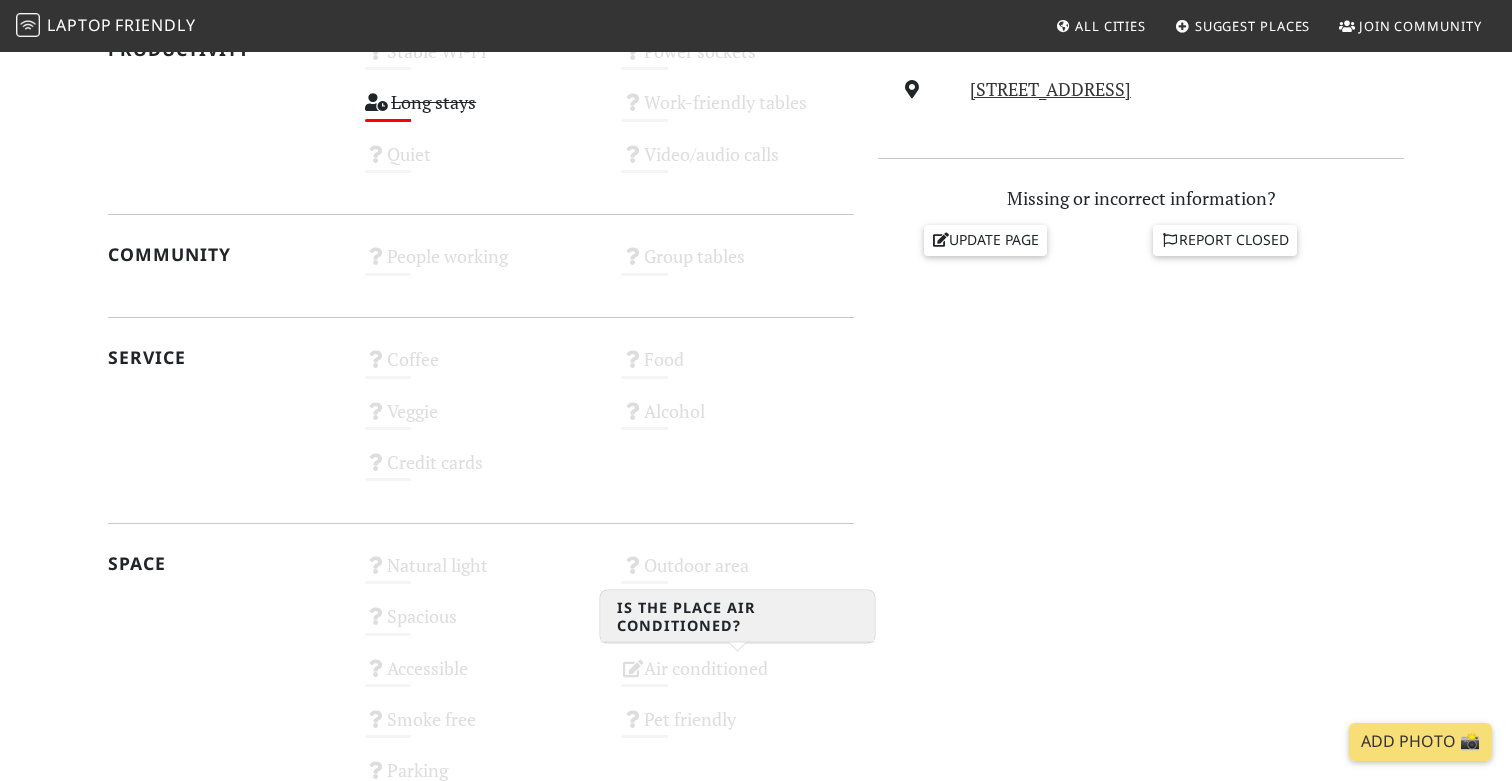 scroll, scrollTop: 0, scrollLeft: 0, axis: both 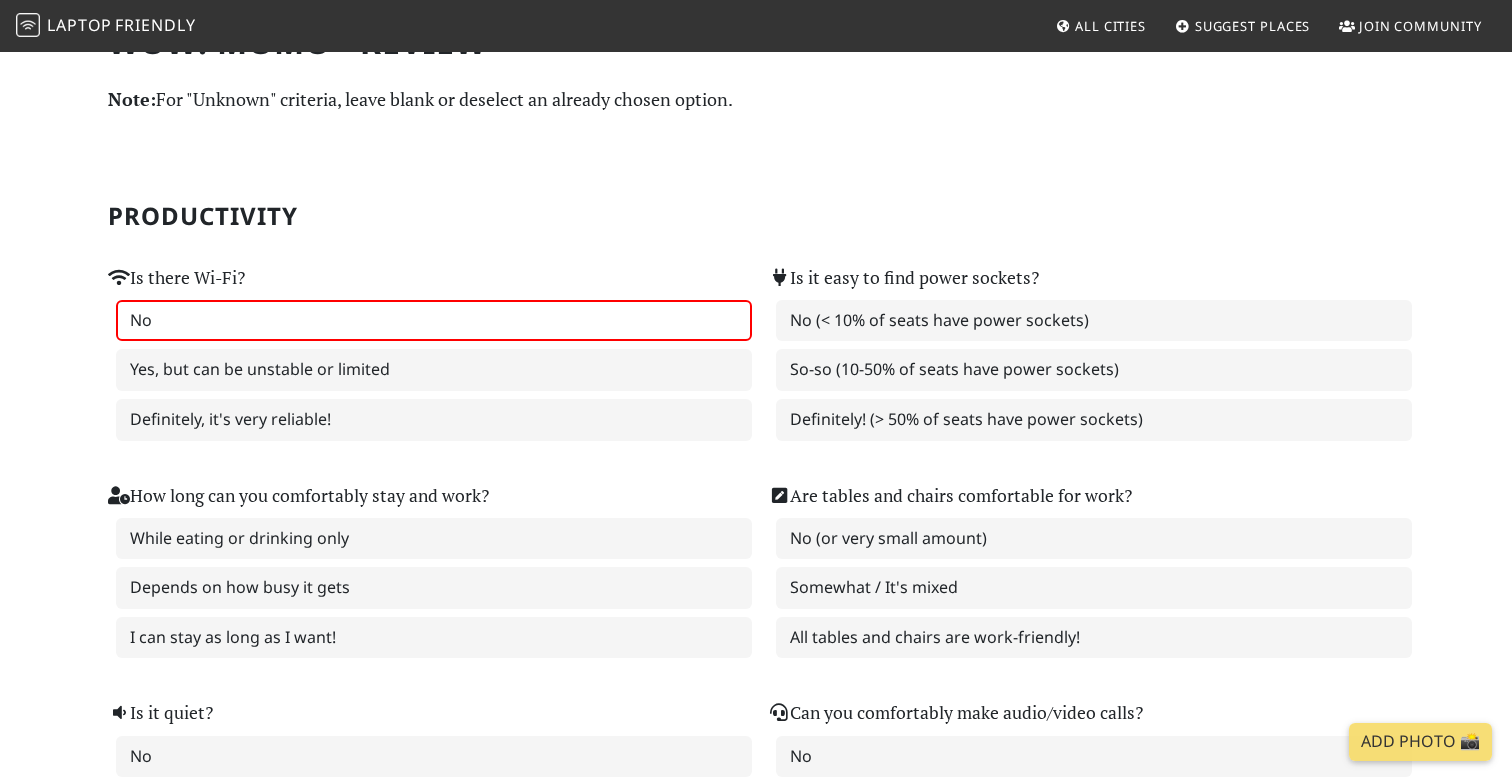 click on "No" at bounding box center (434, 321) 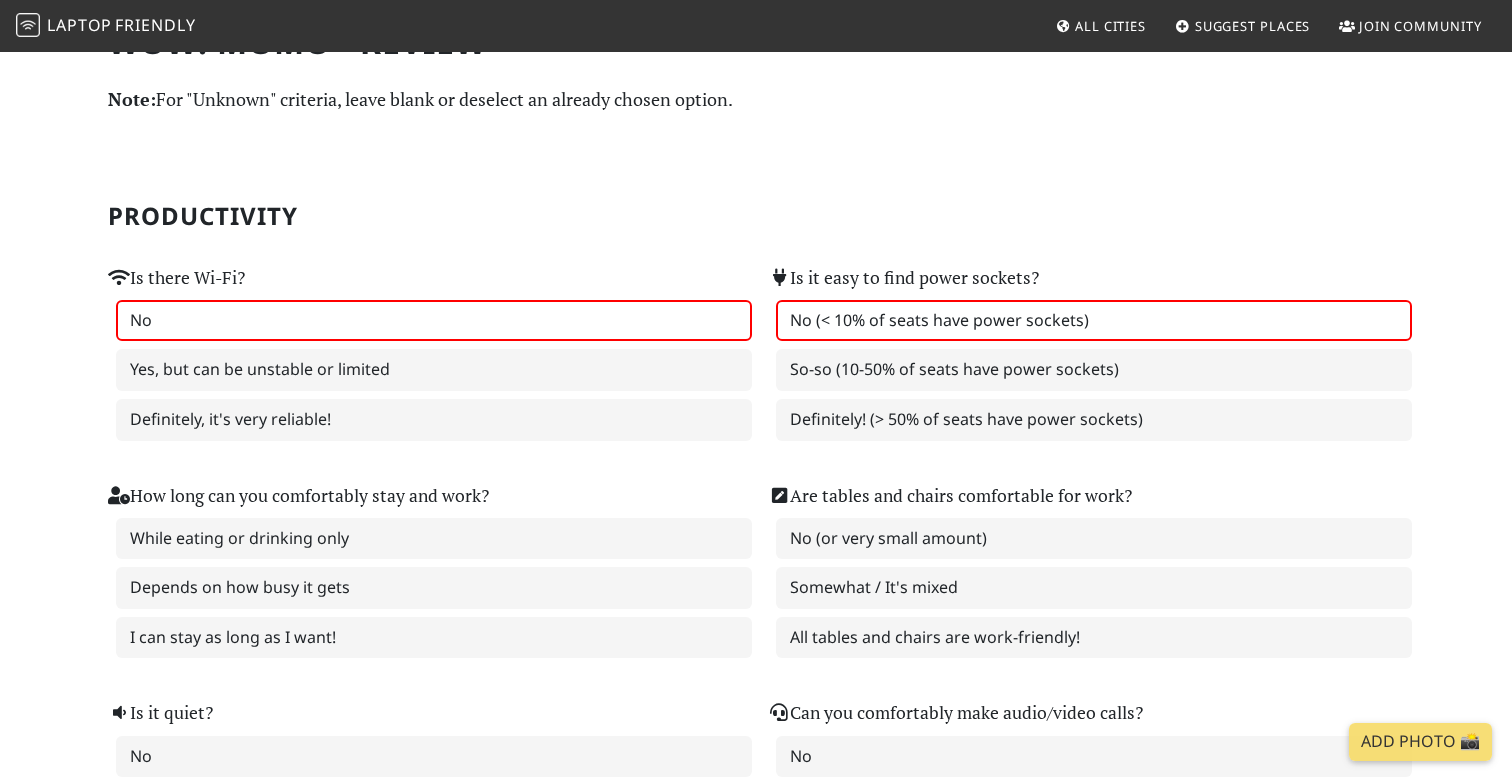 click on "No (< 10% of seats have power sockets)" at bounding box center (1094, 321) 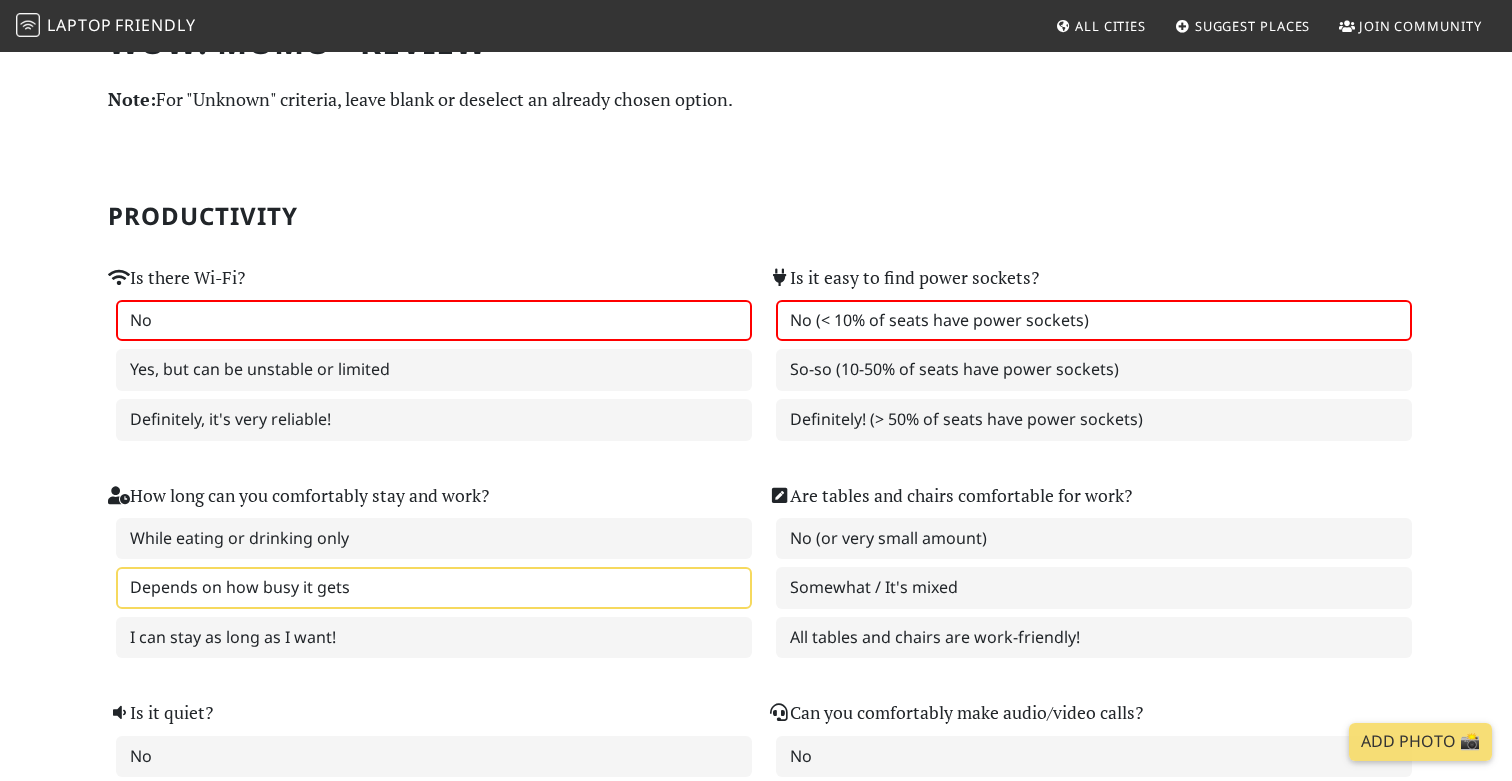 click on "Depends on how busy it gets" at bounding box center (434, 588) 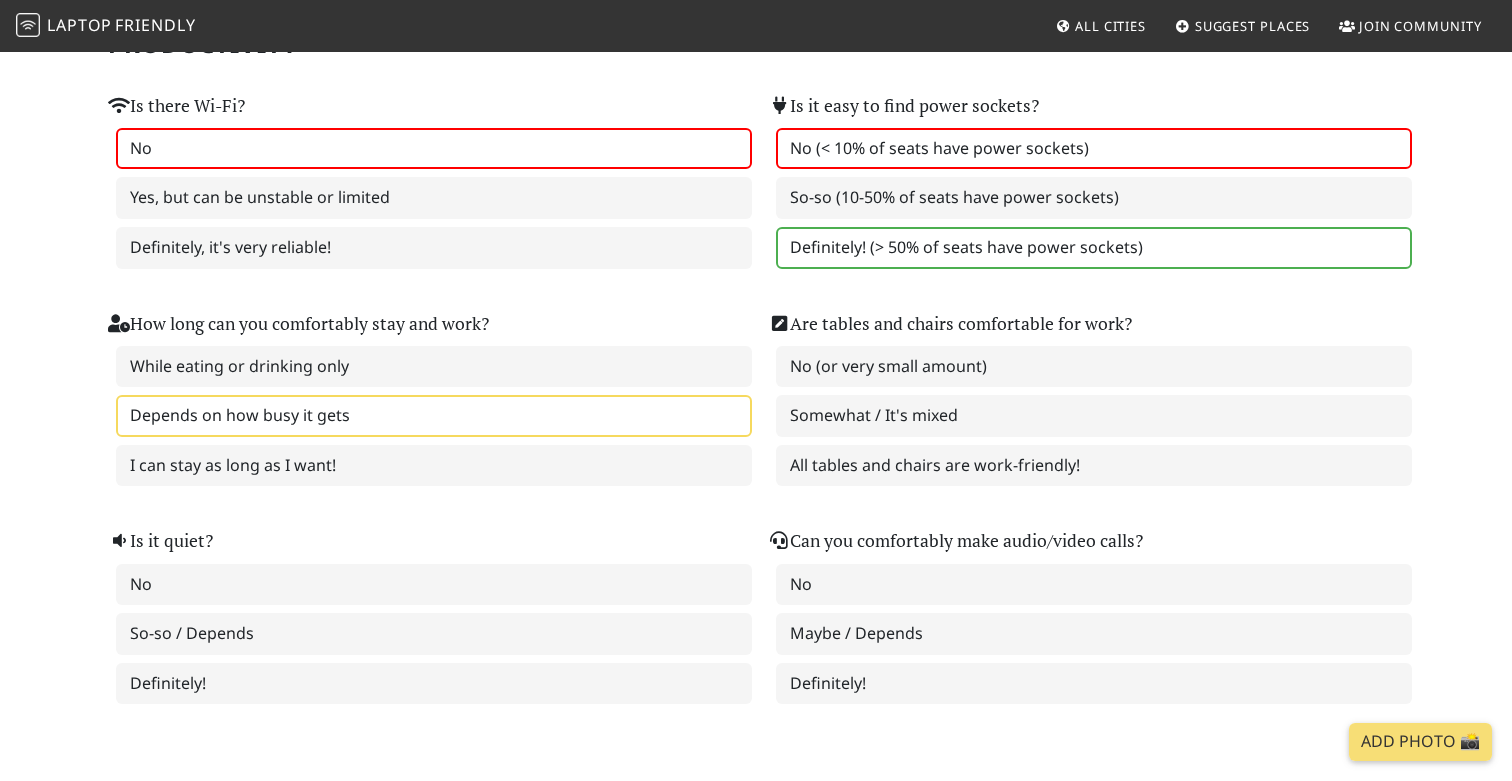 scroll, scrollTop: 217, scrollLeft: 0, axis: vertical 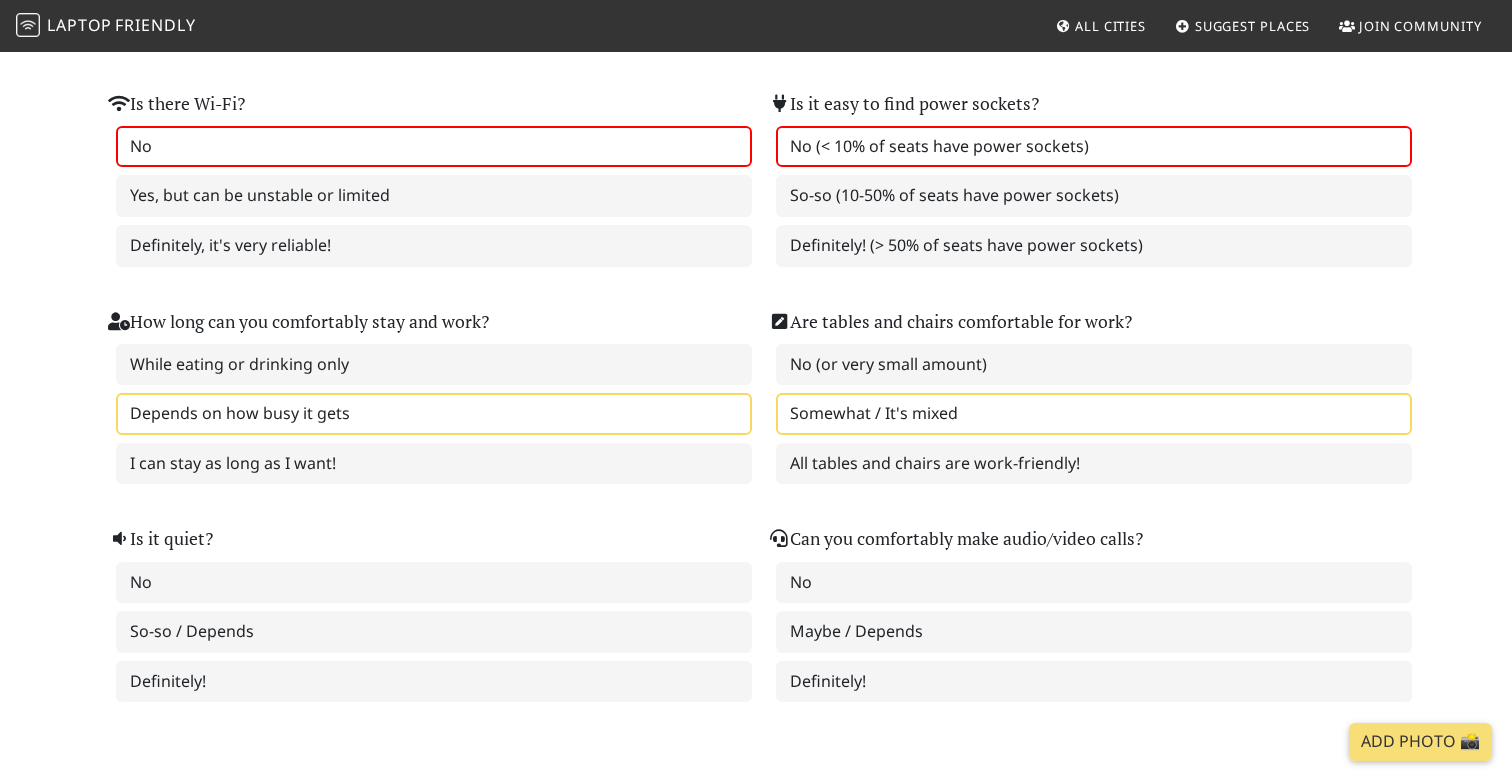 click on "Somewhat / It's mixed" at bounding box center (1094, 414) 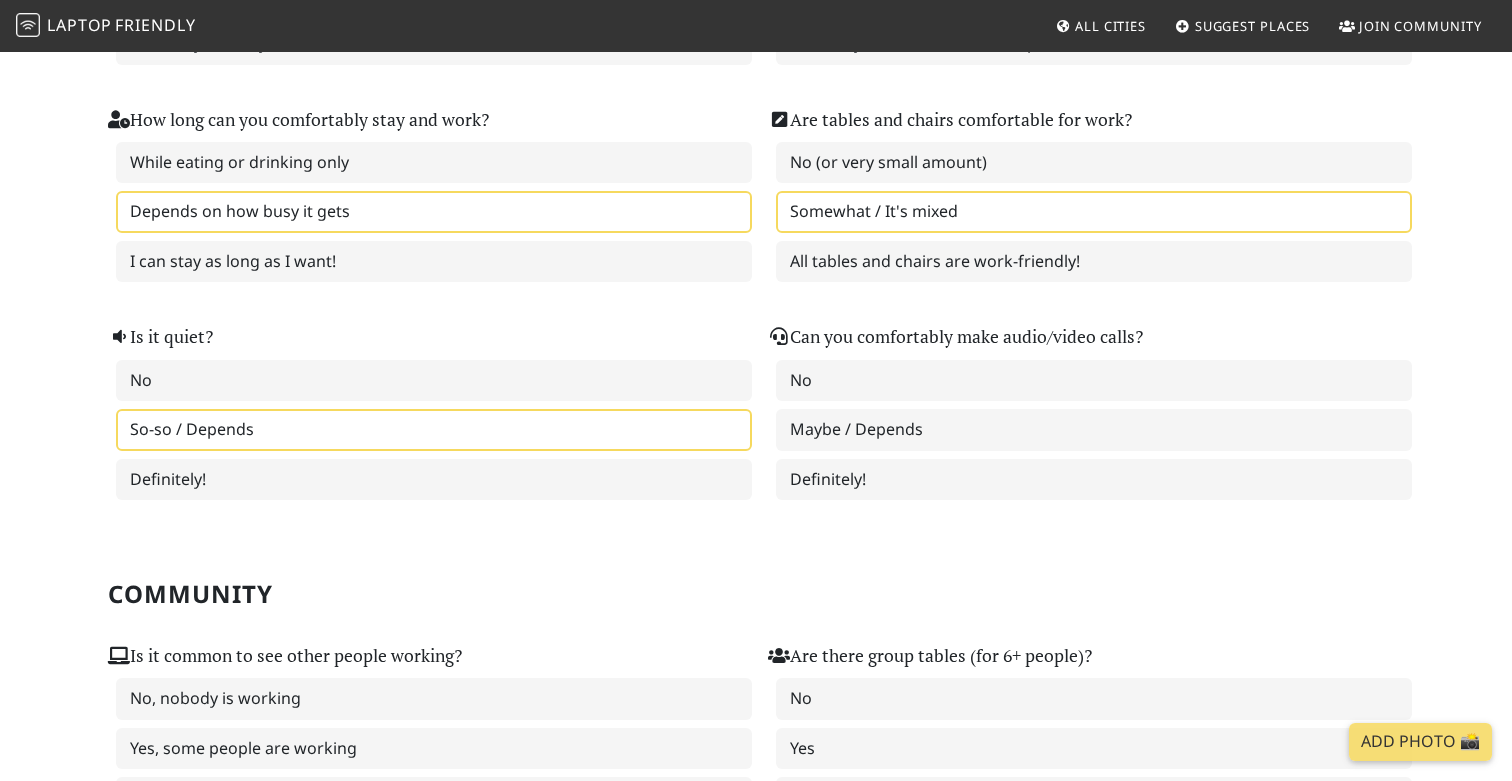 scroll, scrollTop: 420, scrollLeft: 0, axis: vertical 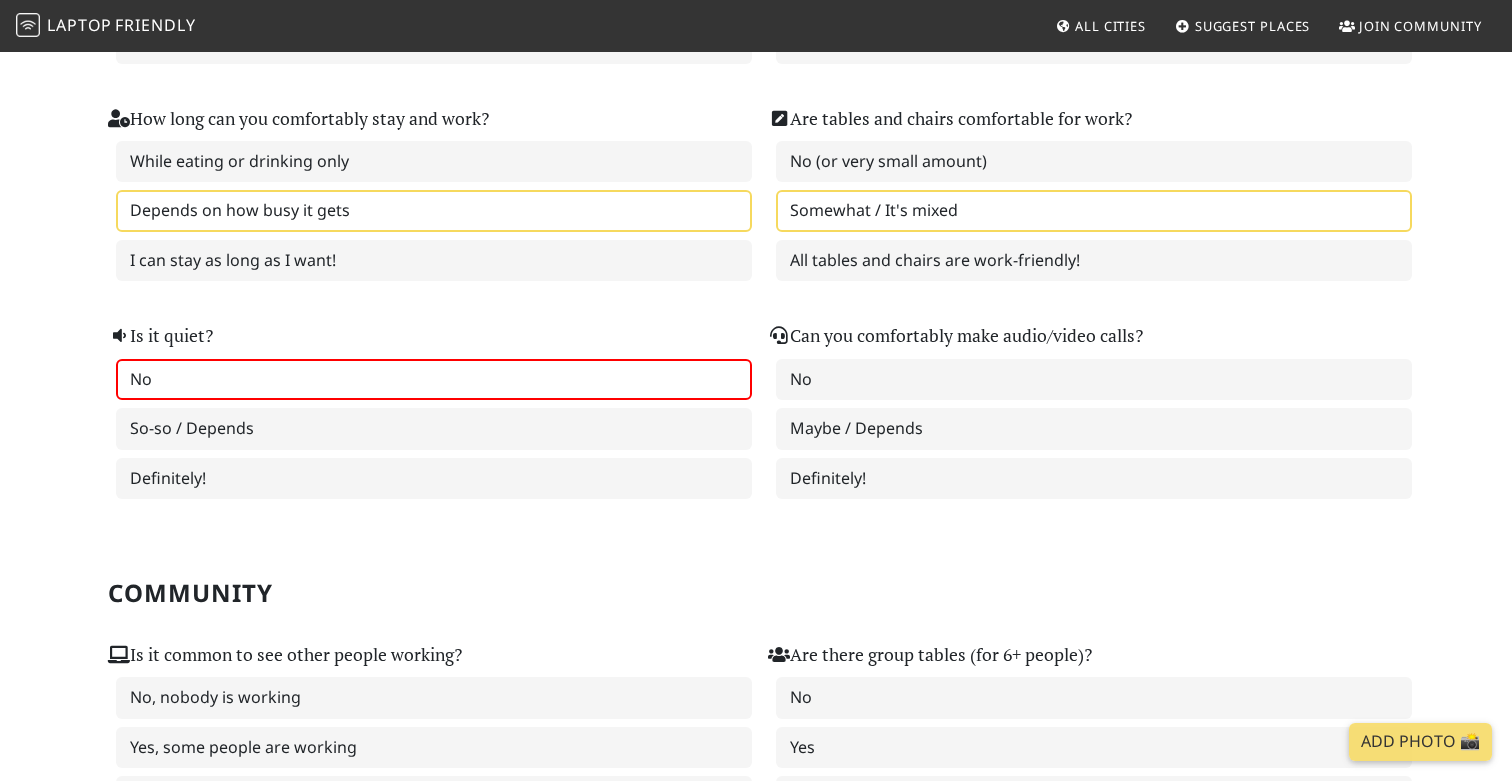 click on "No" at bounding box center (434, 380) 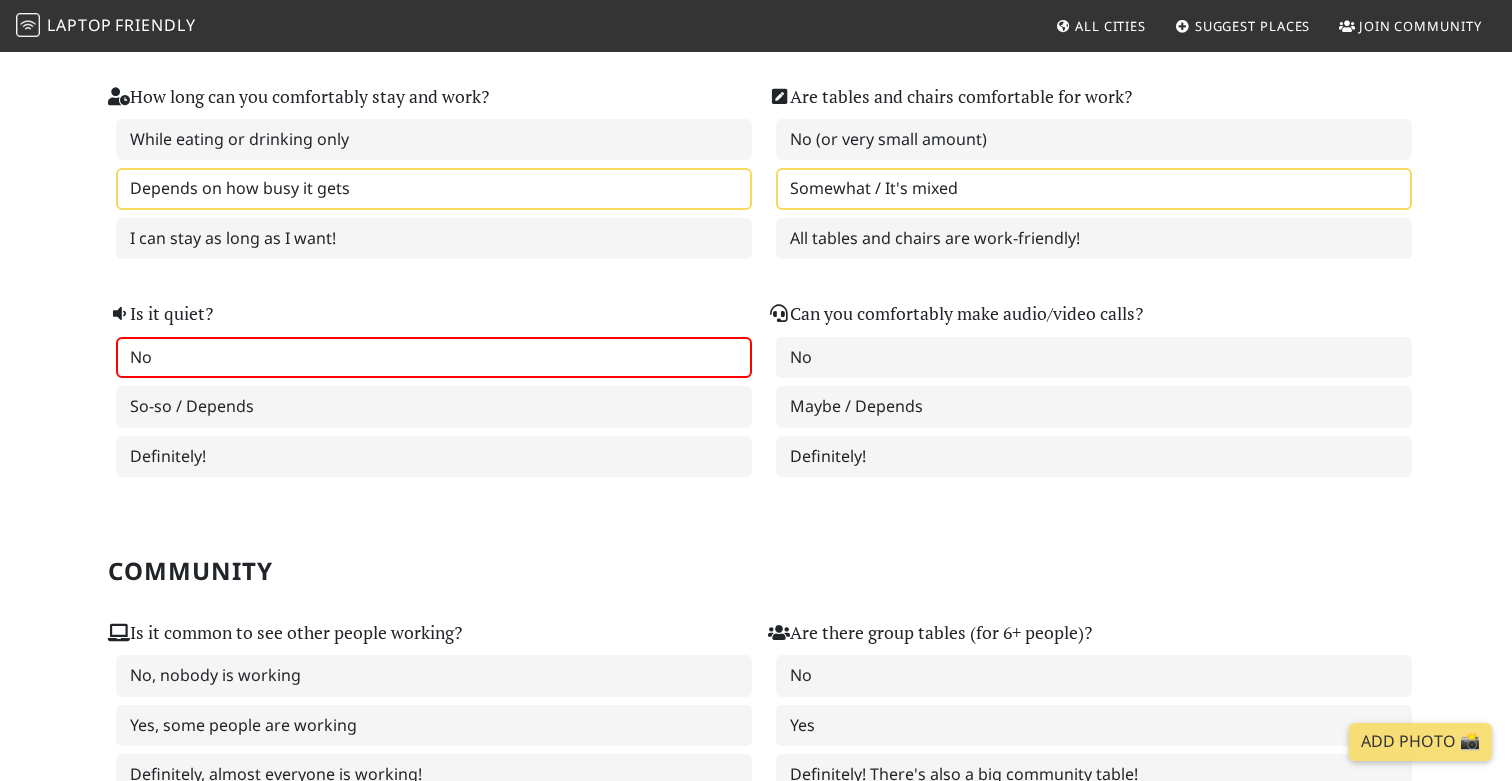scroll, scrollTop: 444, scrollLeft: 0, axis: vertical 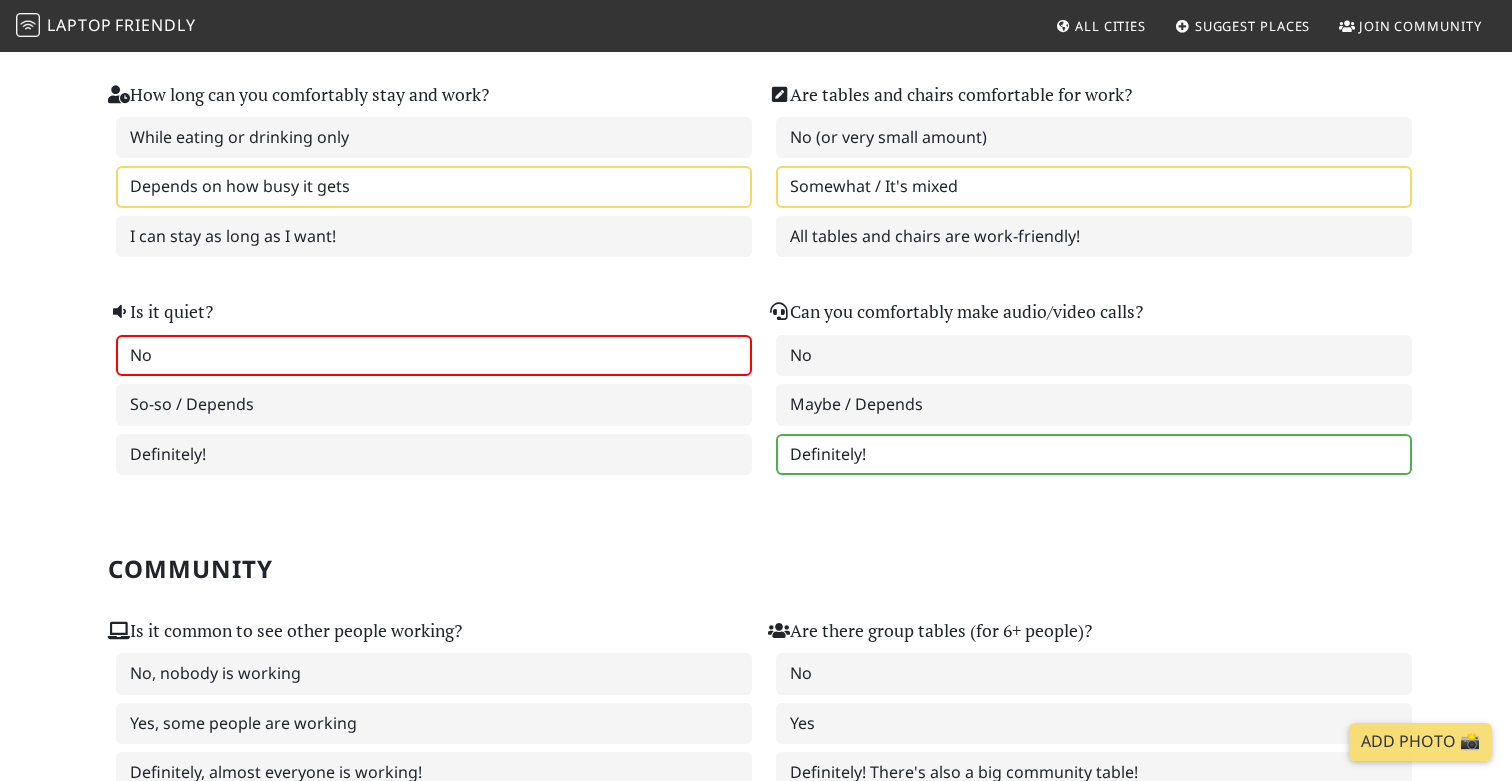 click on "Definitely!" at bounding box center (1094, 455) 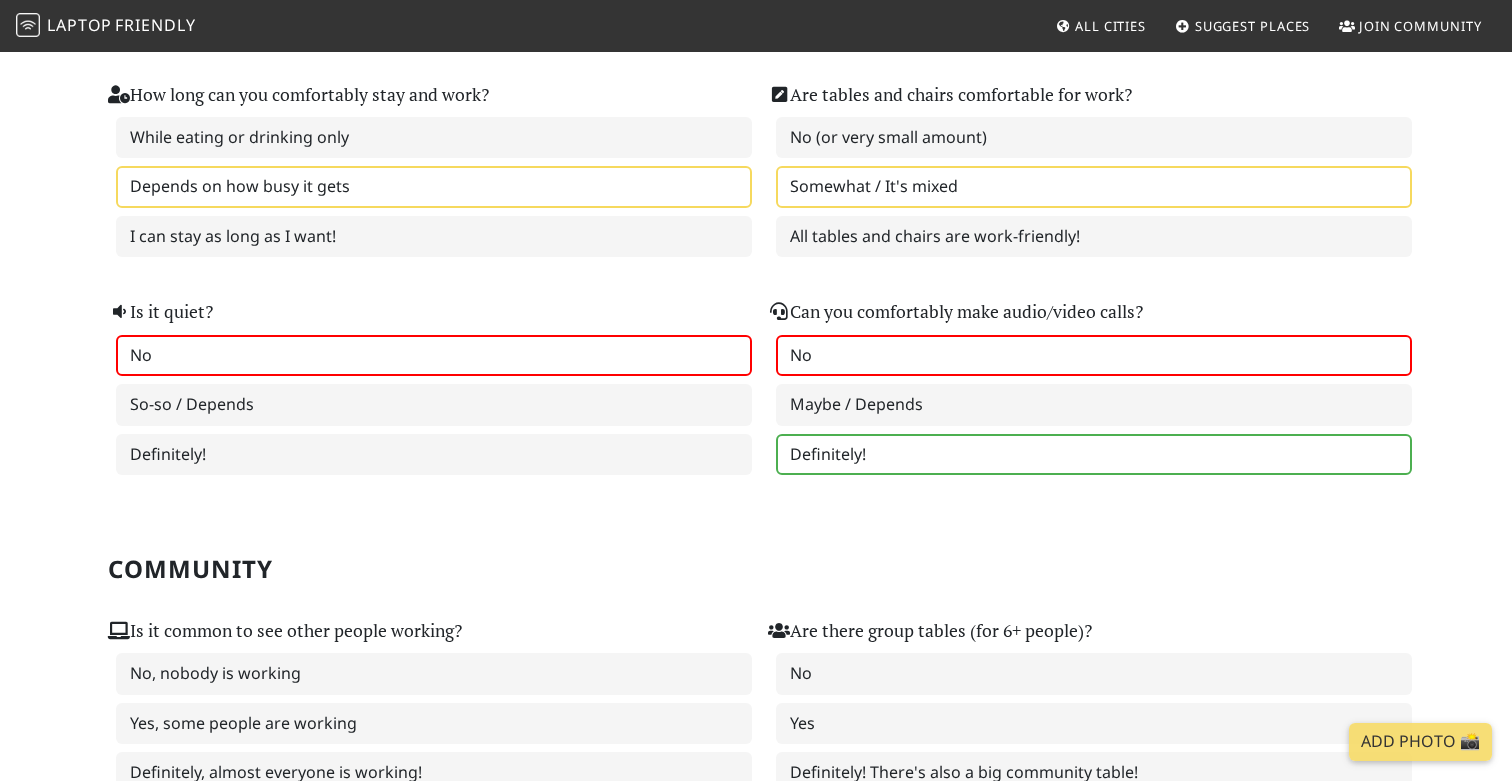 click on "No" at bounding box center [1094, 356] 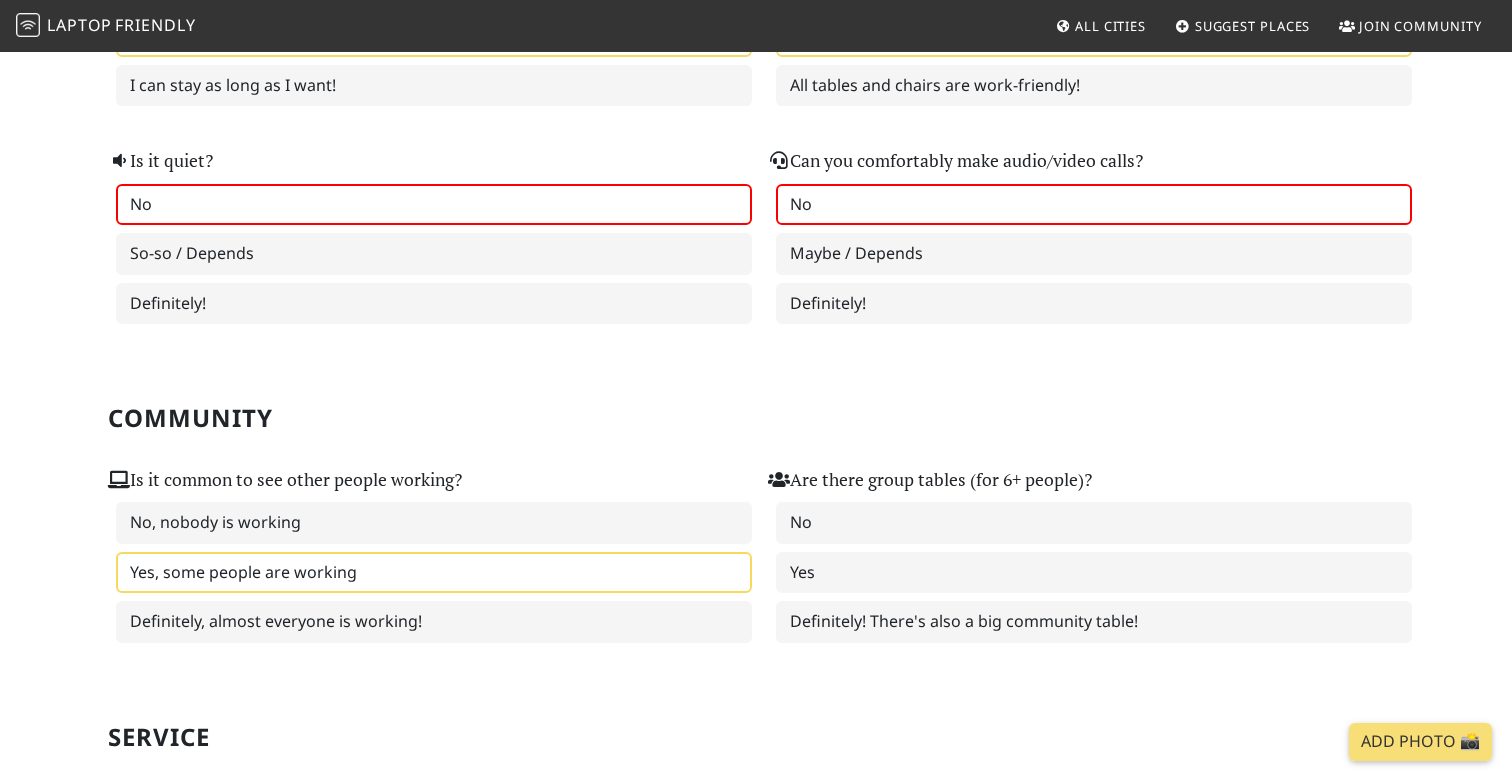 scroll, scrollTop: 599, scrollLeft: 0, axis: vertical 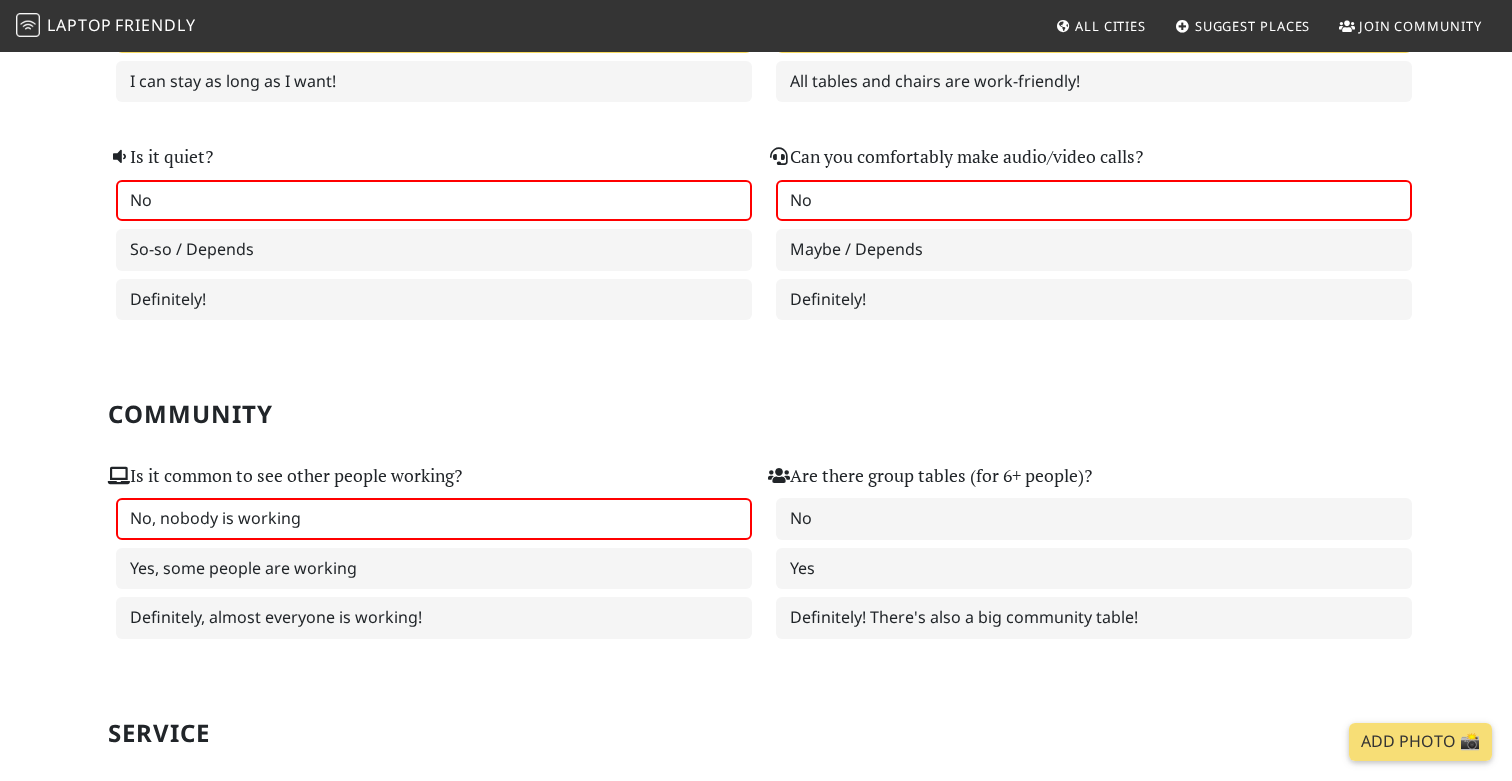 click on "No, nobody is working" at bounding box center [434, 519] 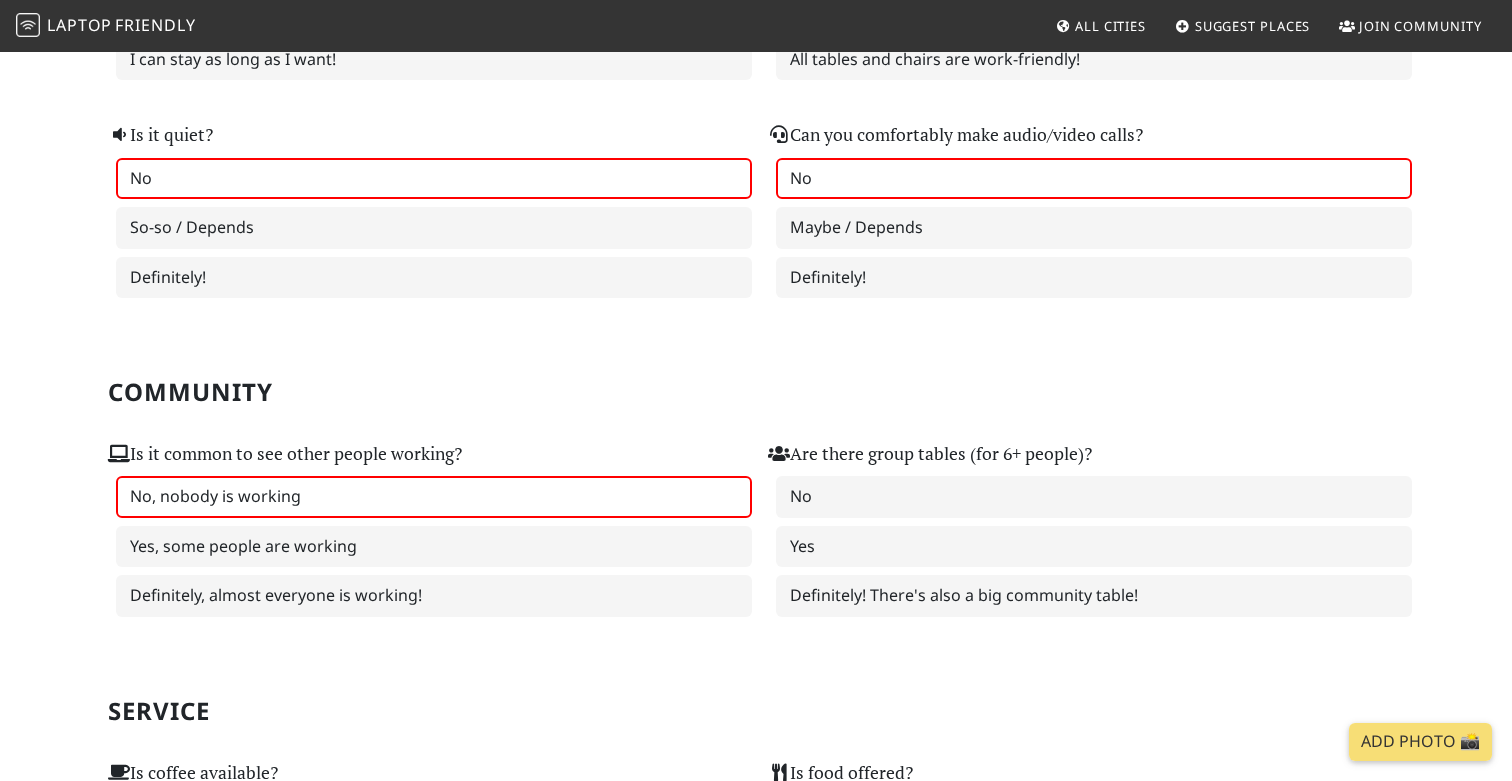 scroll, scrollTop: 624, scrollLeft: 0, axis: vertical 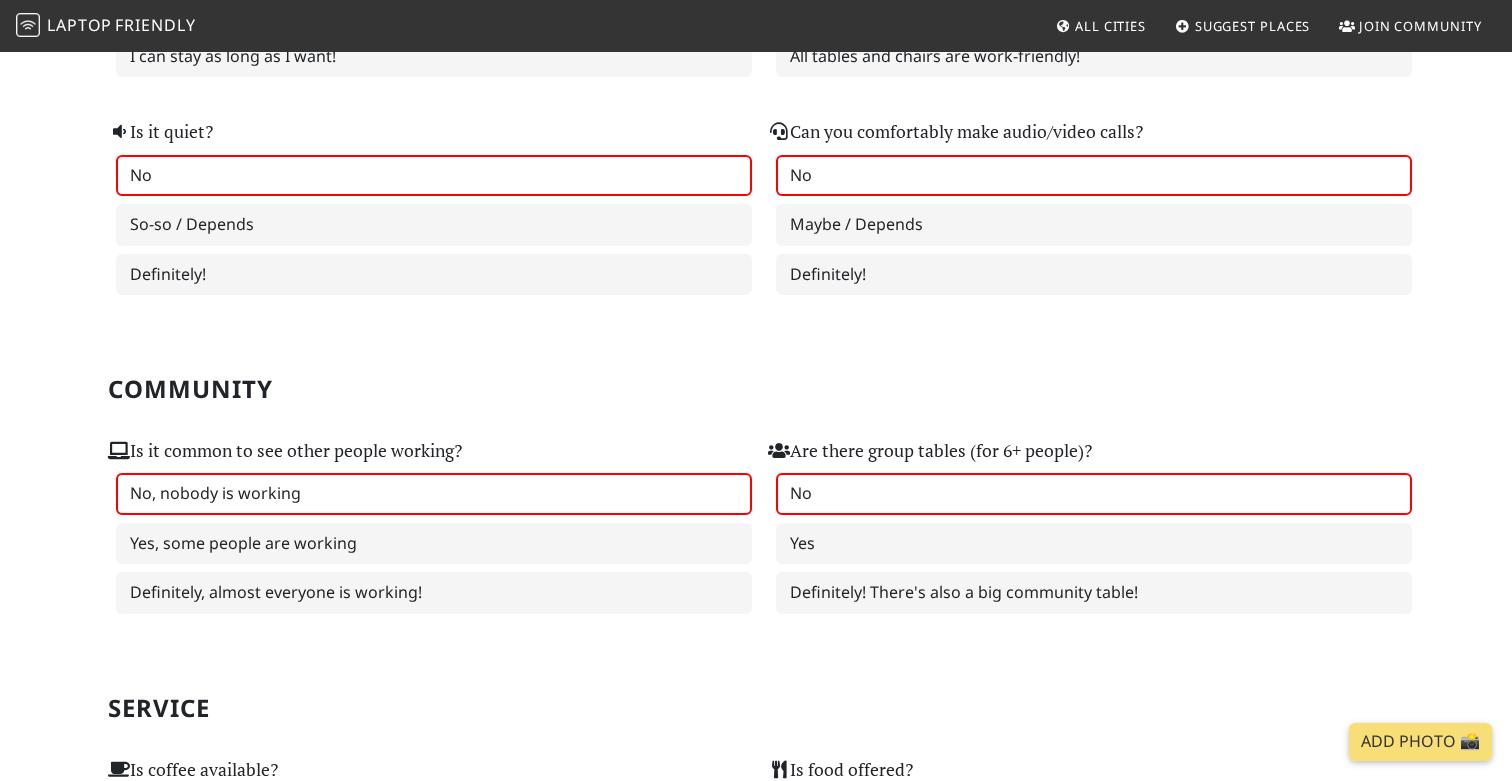 click on "No" at bounding box center [1094, 494] 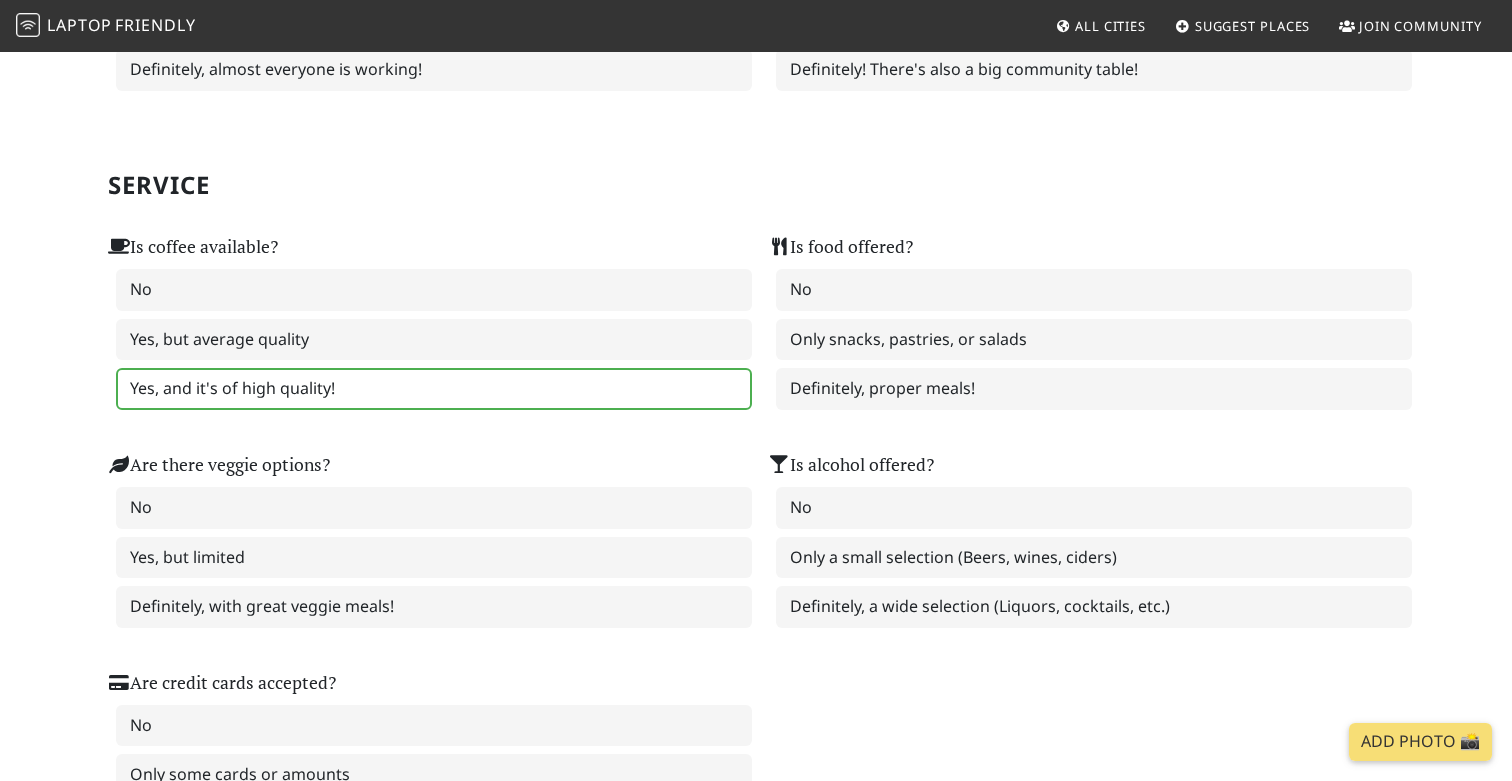scroll, scrollTop: 1151, scrollLeft: 0, axis: vertical 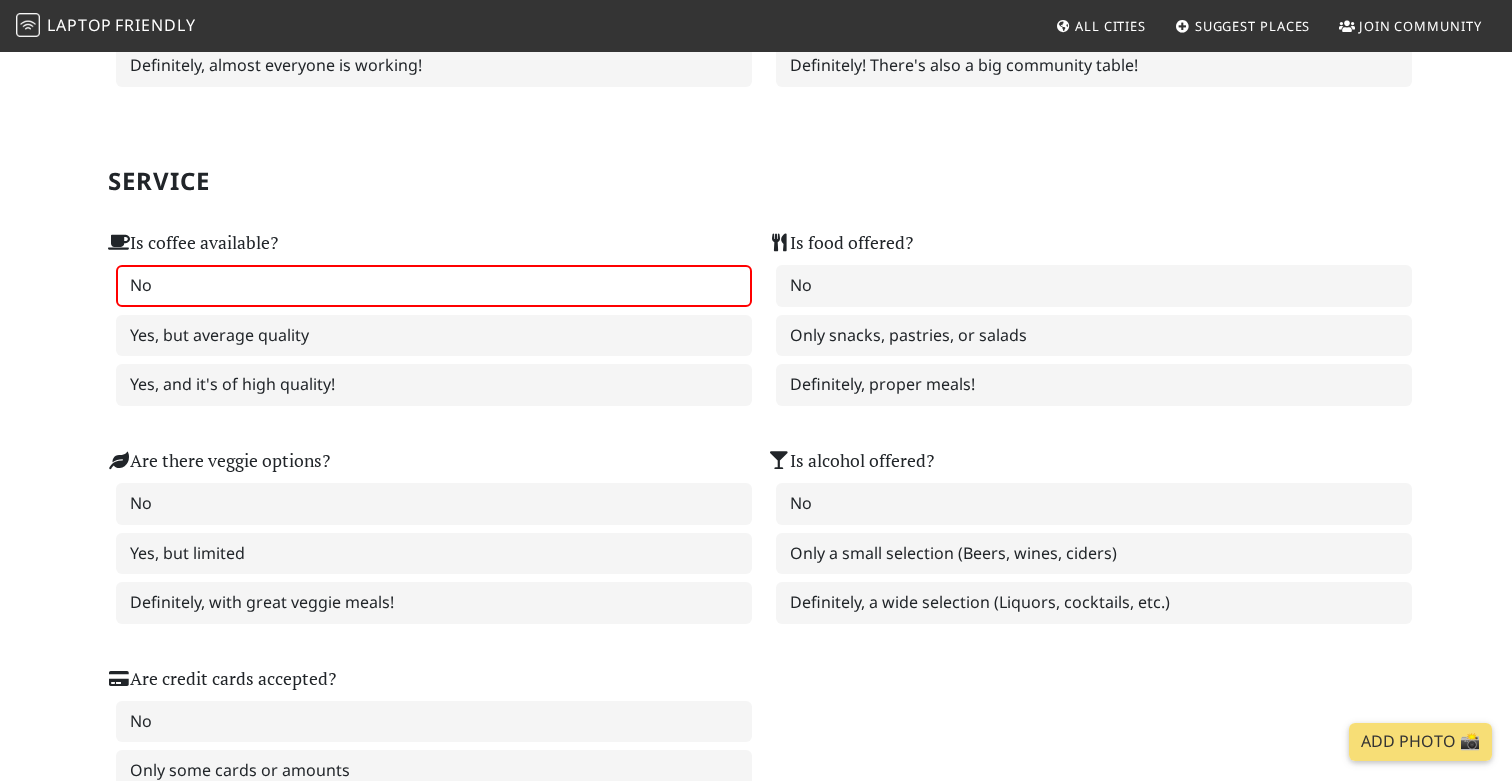 click on "No" at bounding box center [434, 286] 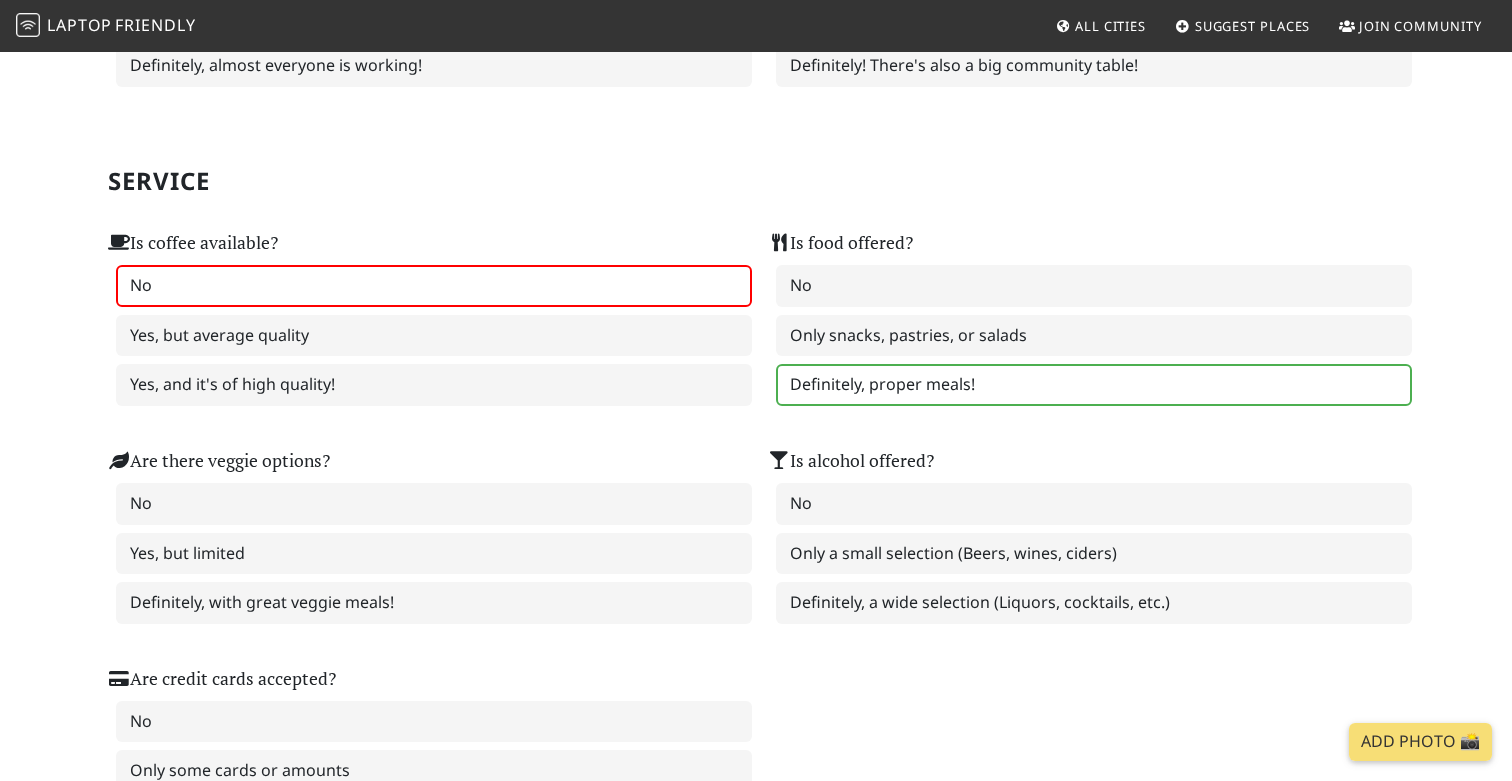 click on "Definitely, proper meals!" at bounding box center (1094, 385) 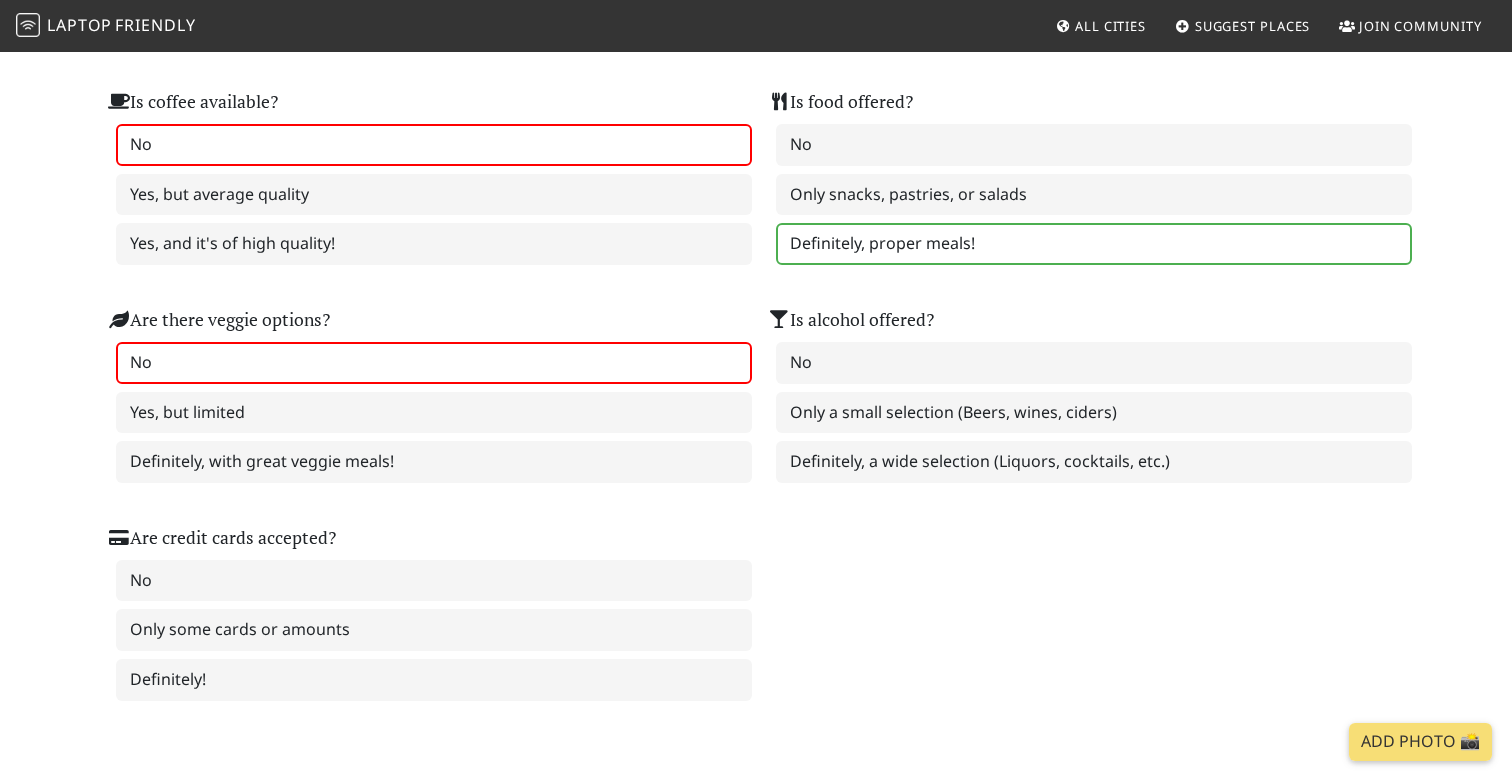 scroll, scrollTop: 1299, scrollLeft: 0, axis: vertical 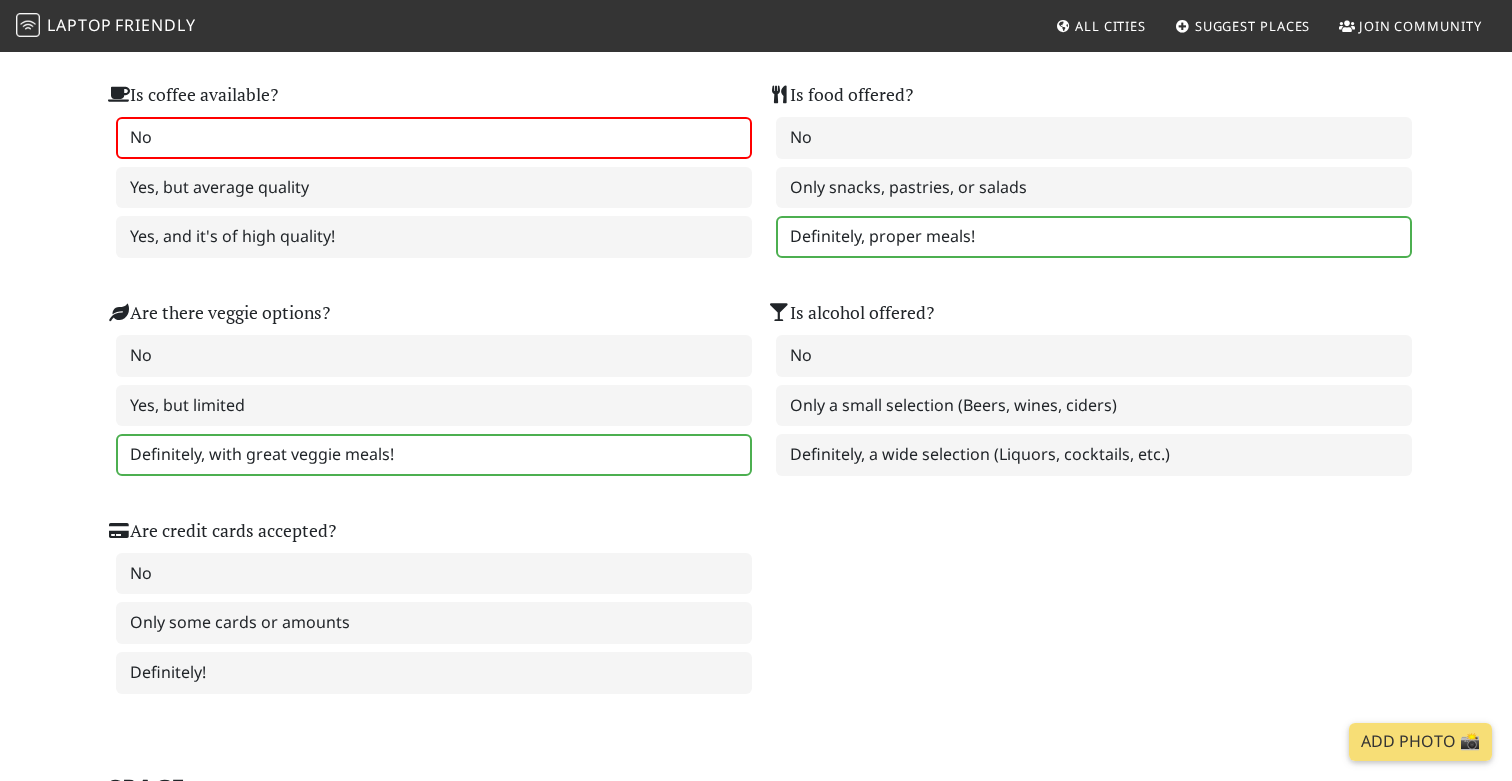 click on "Definitely, with great veggie meals!" at bounding box center [434, 455] 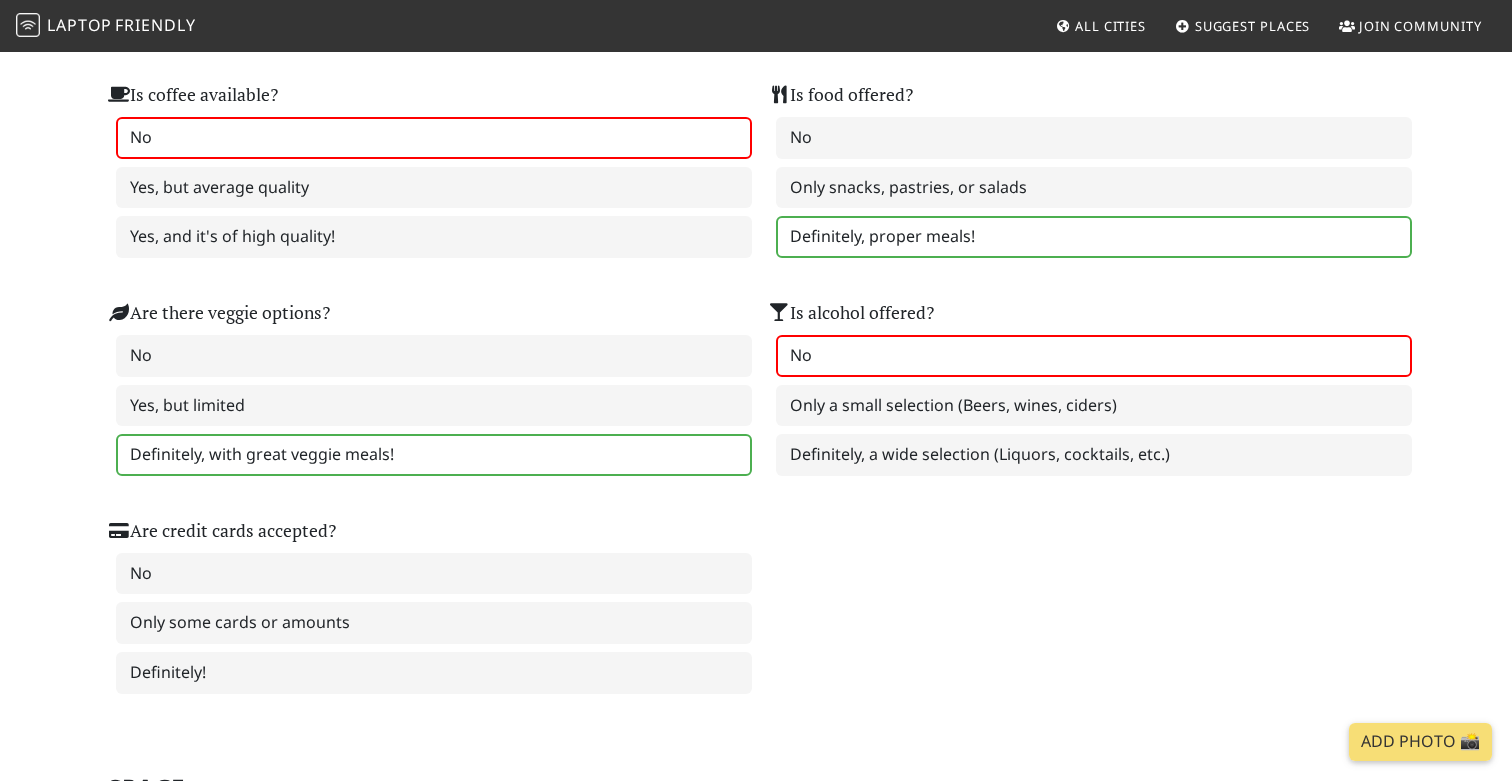 click on "No" at bounding box center (1094, 356) 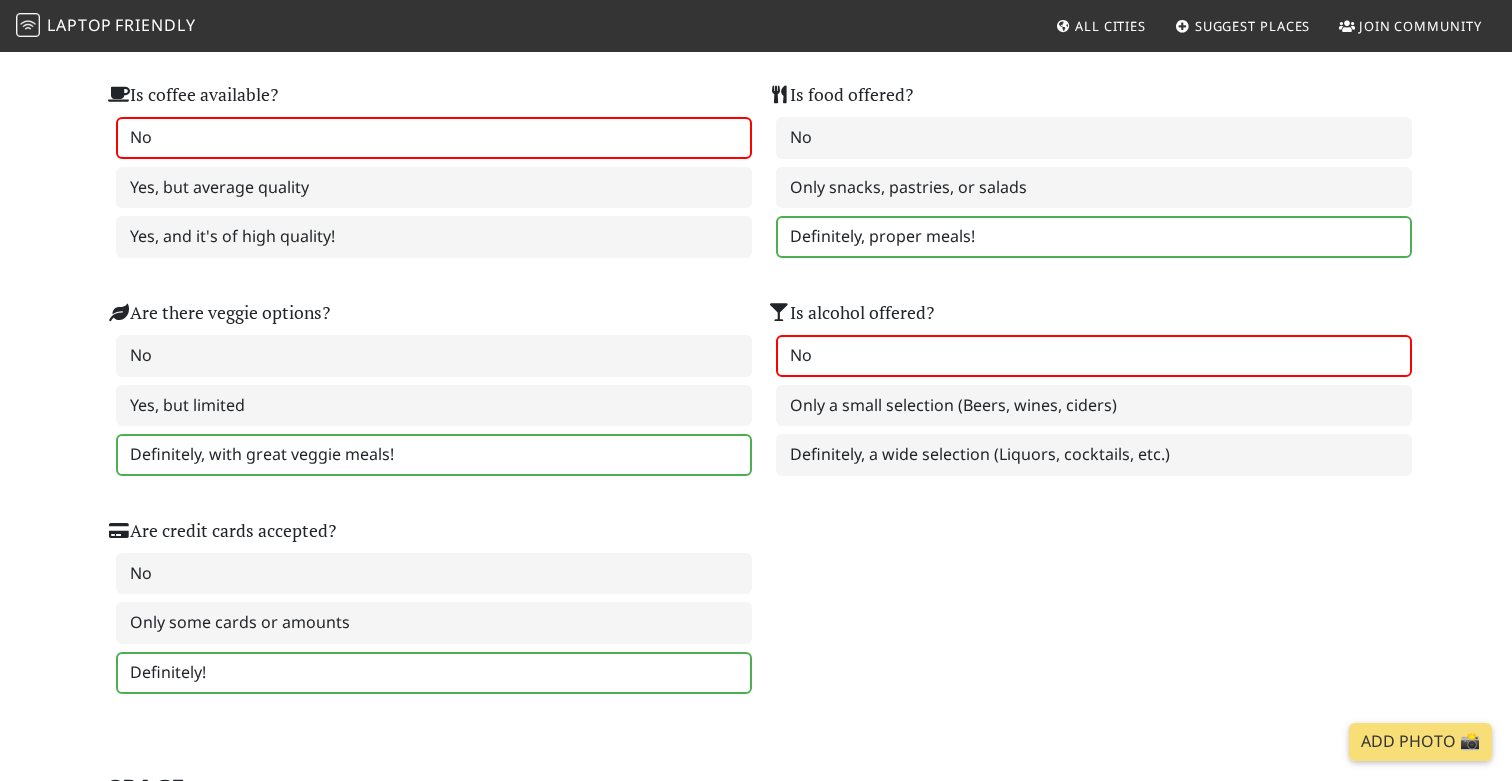 click on "Definitely!" at bounding box center (434, 673) 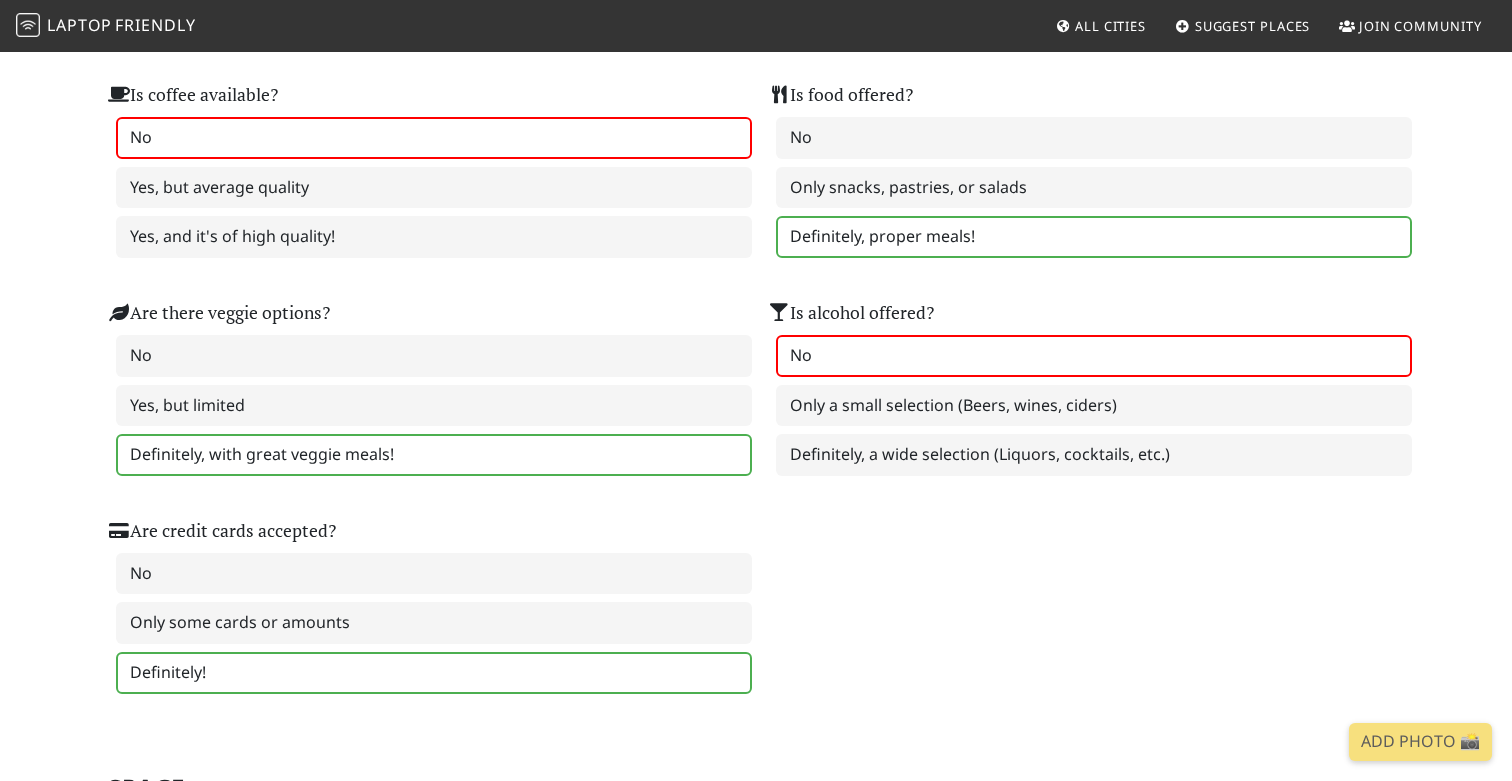 click on "Add Photo 📸" at bounding box center (1420, 742) 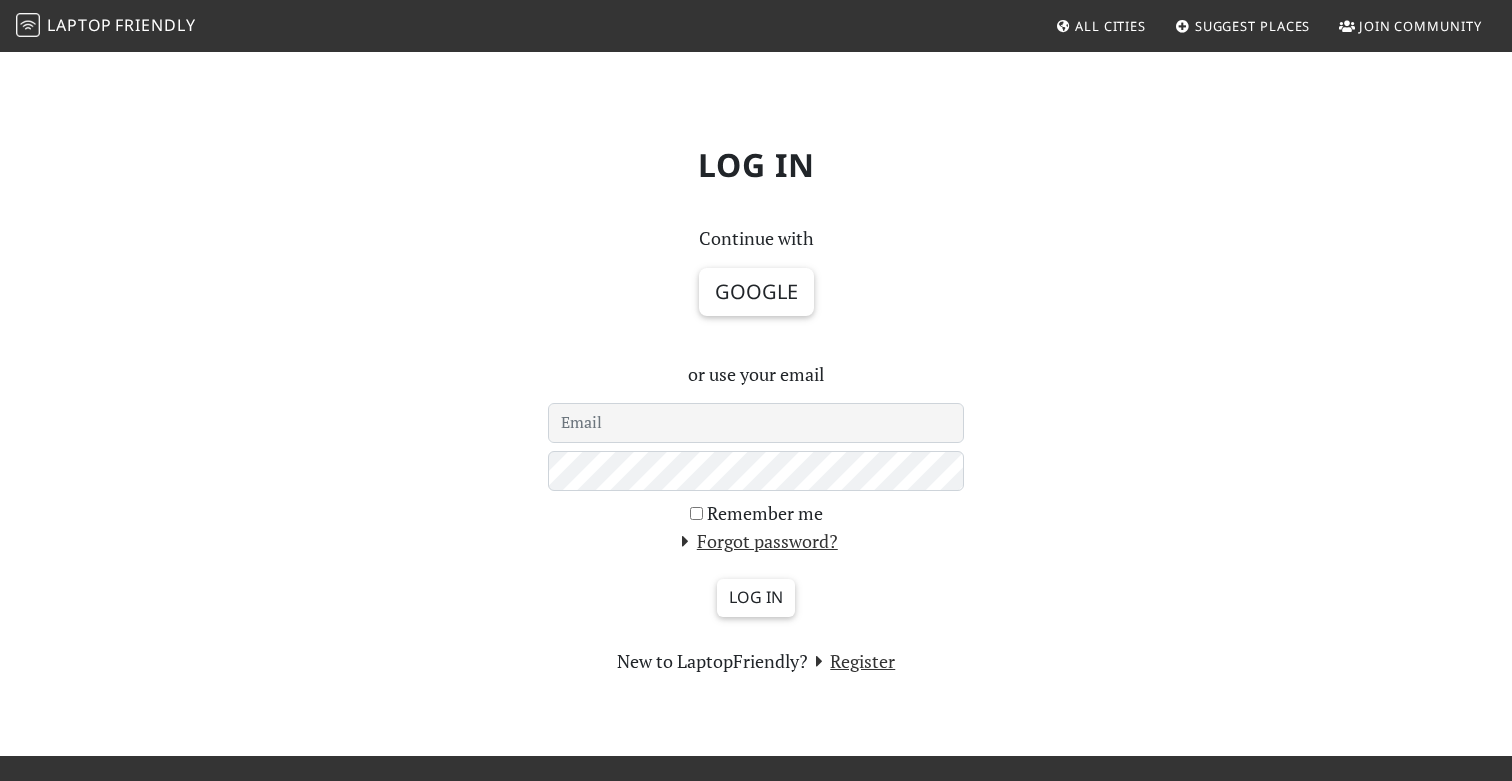 scroll, scrollTop: 0, scrollLeft: 0, axis: both 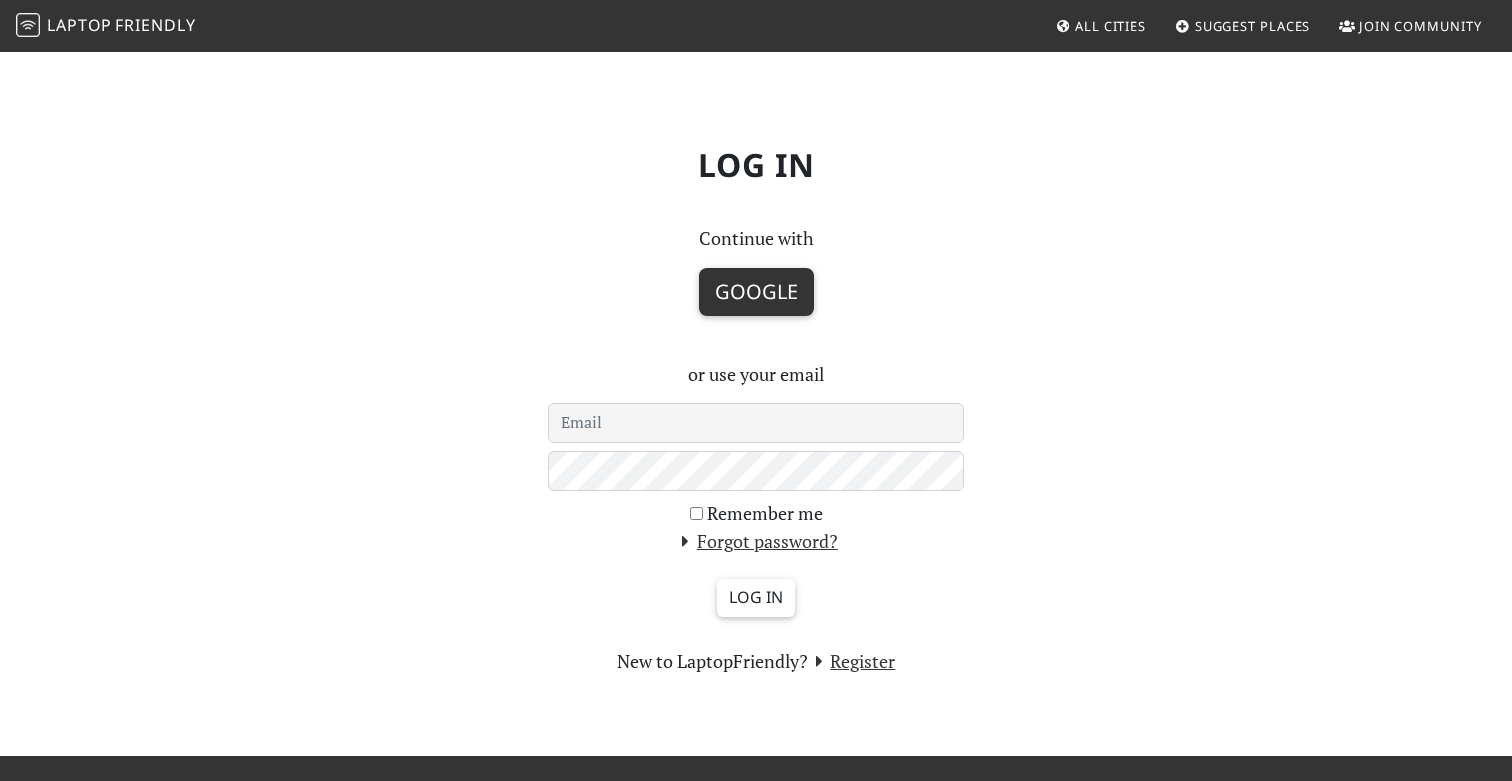 click on "Google" at bounding box center [756, 292] 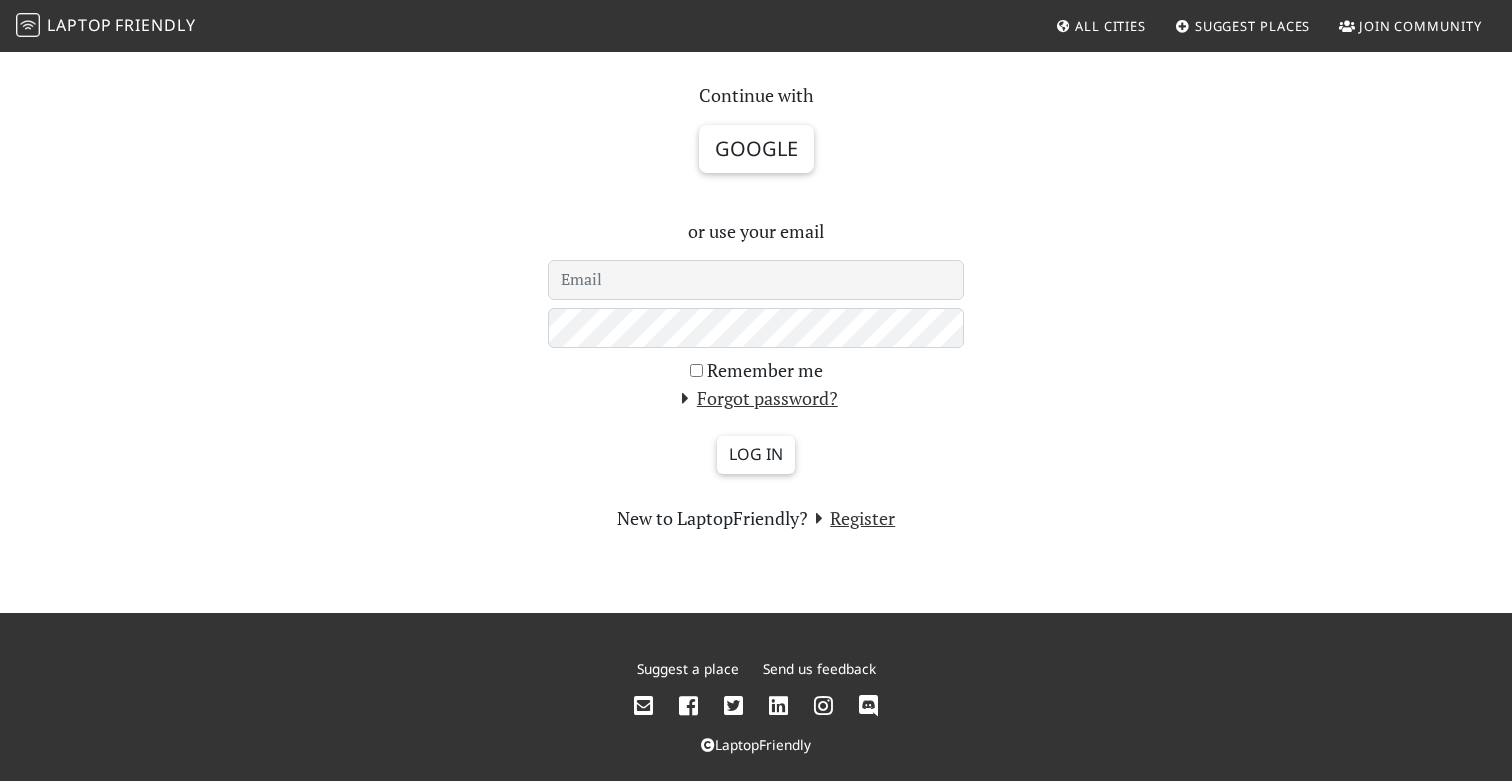 scroll, scrollTop: 146, scrollLeft: 0, axis: vertical 